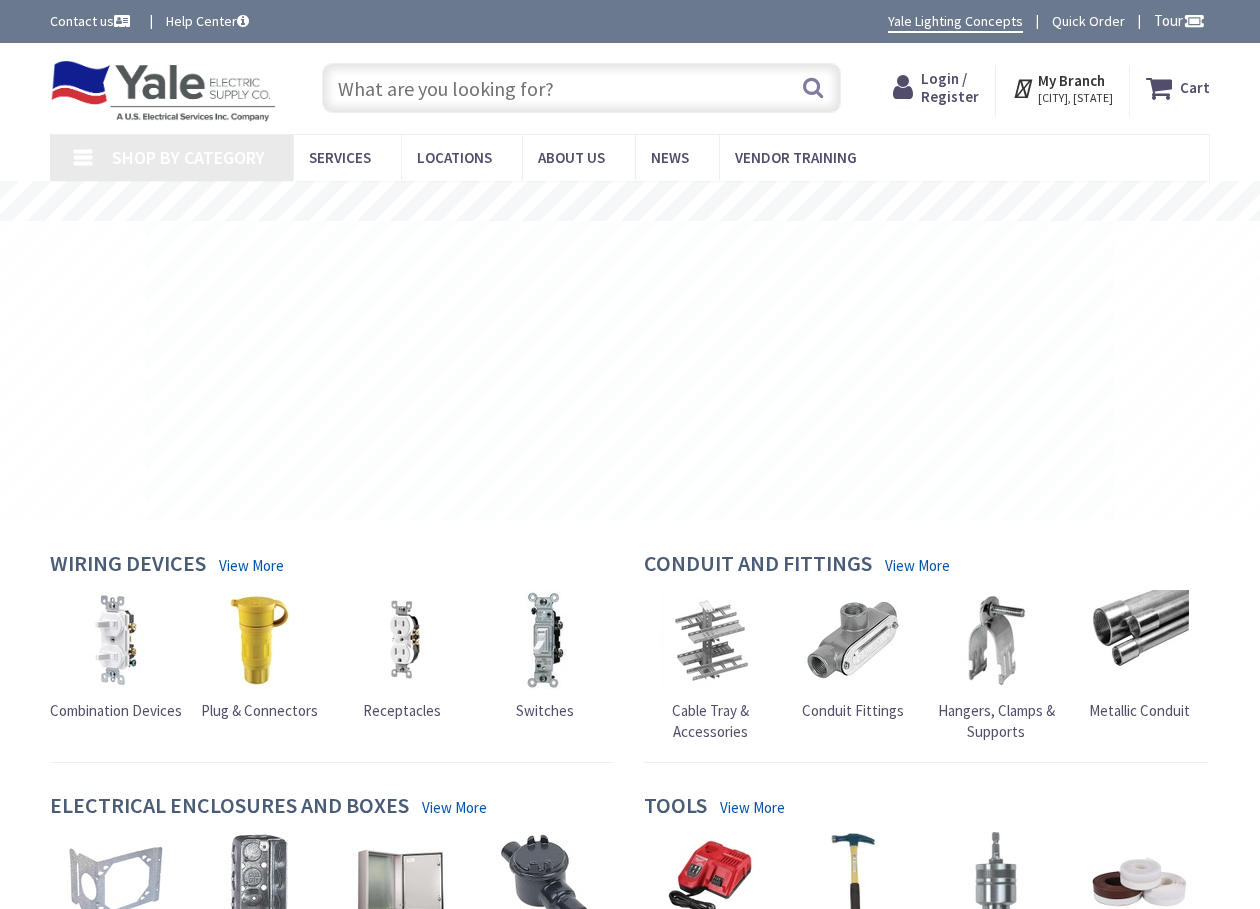 scroll, scrollTop: 0, scrollLeft: 0, axis: both 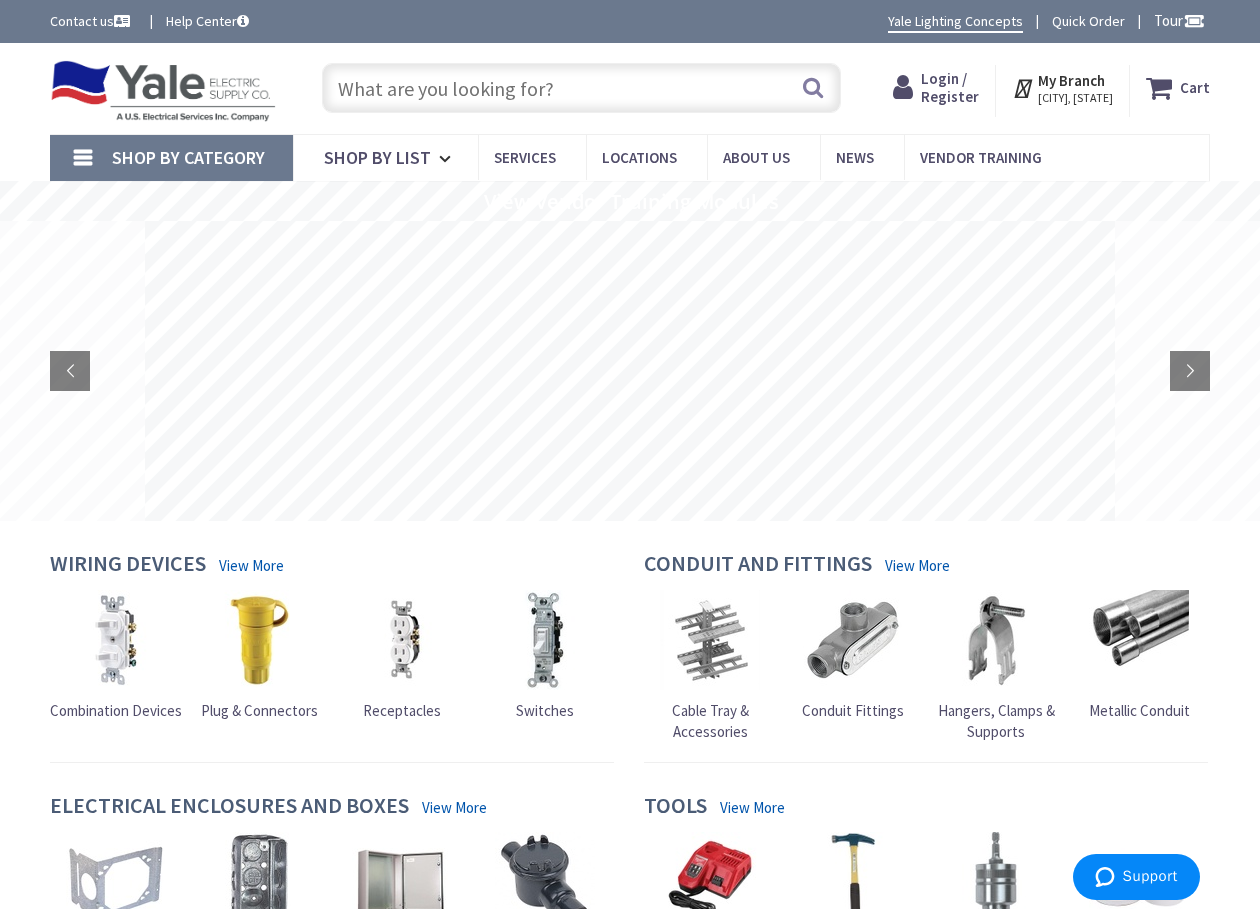 click on "Login / Register" at bounding box center [950, 87] 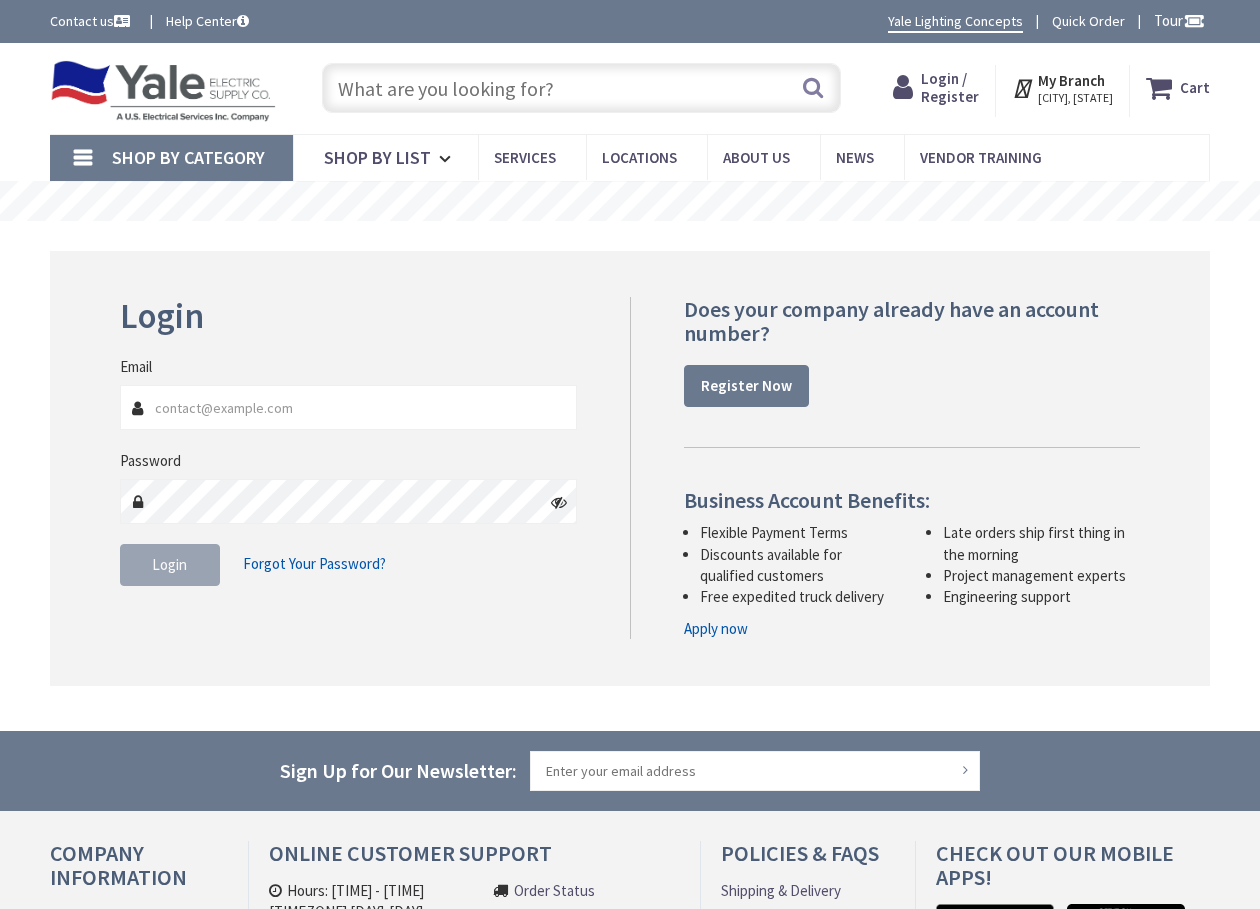 scroll, scrollTop: 0, scrollLeft: 0, axis: both 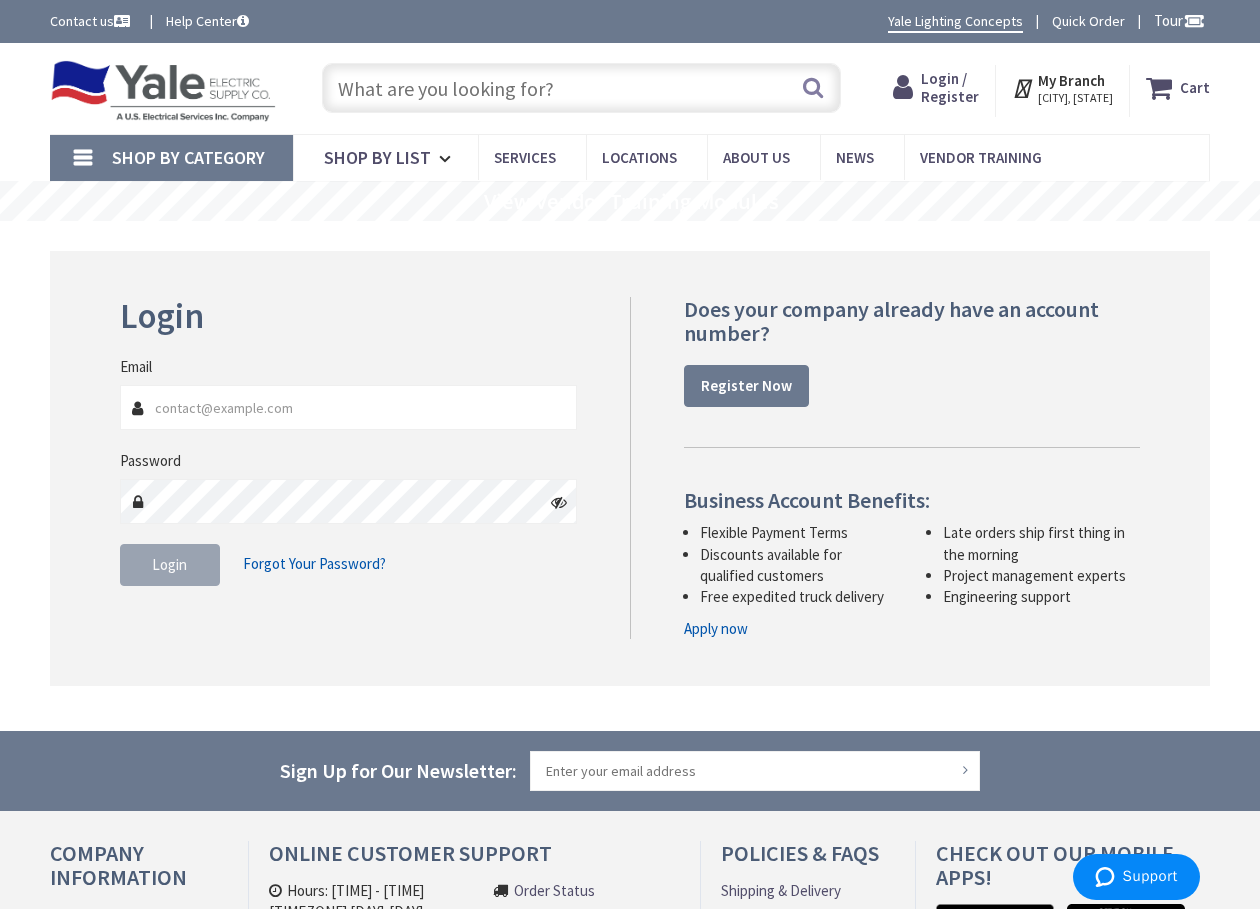 click on "Login
Forgot Your Password?" at bounding box center (349, 565) 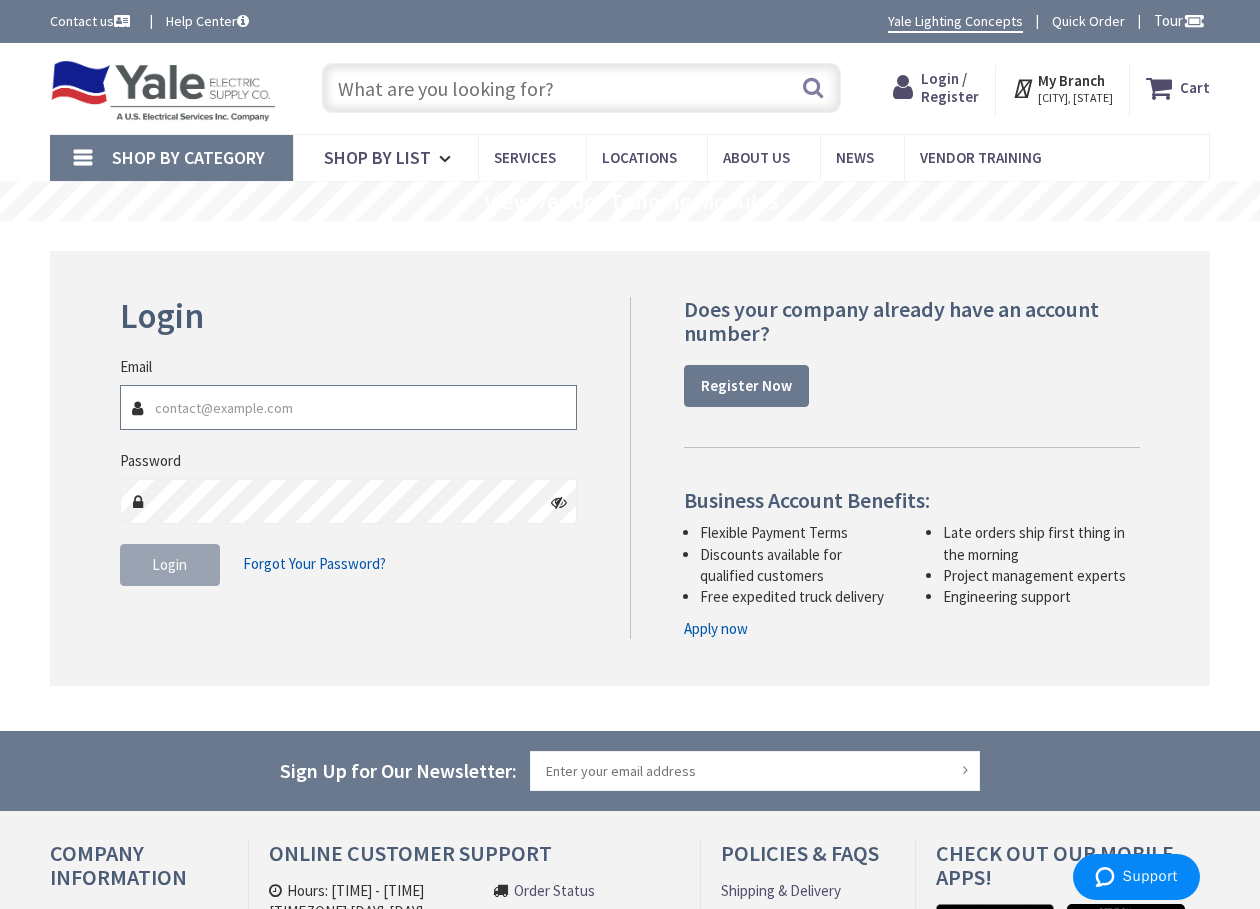 click on "Email" at bounding box center (349, 407) 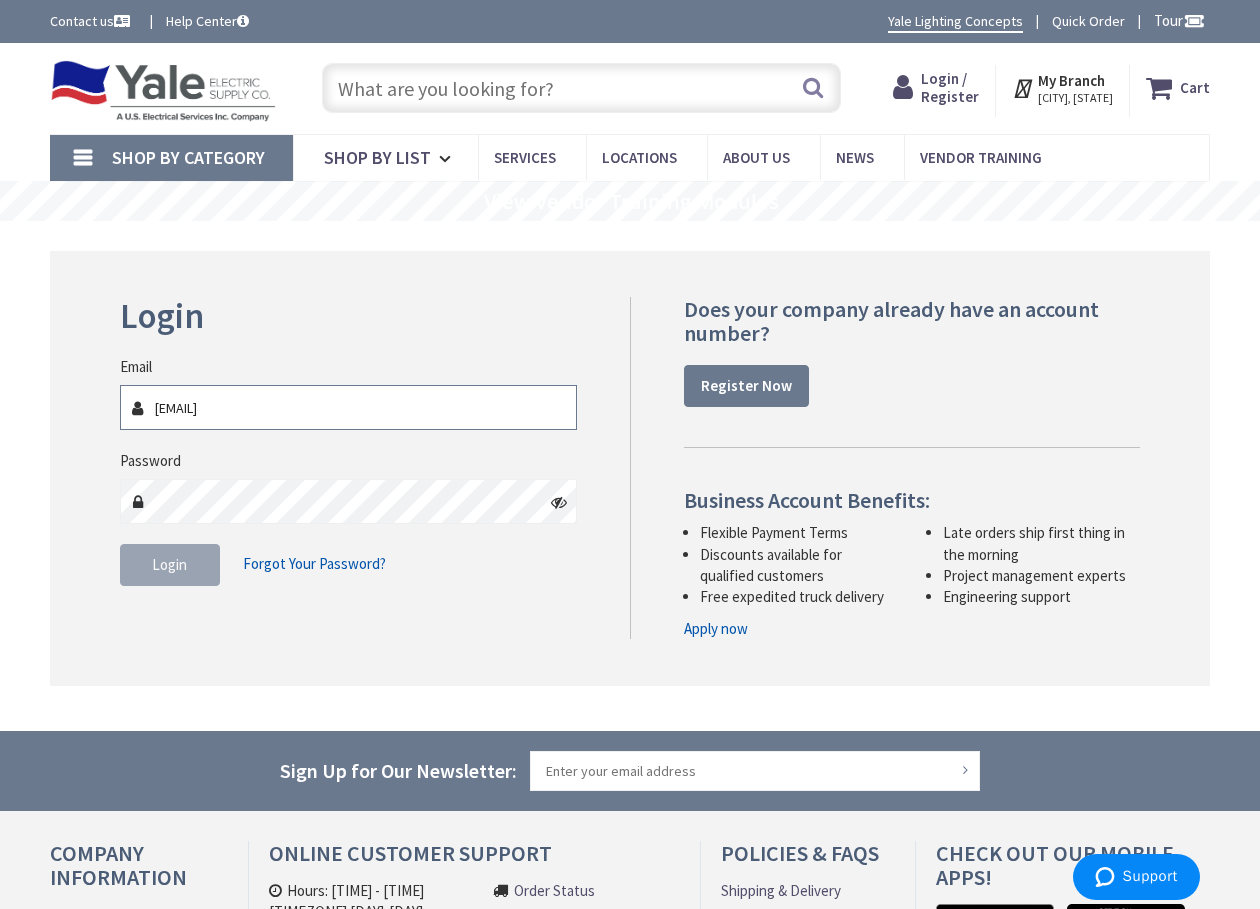 type on "[EMAIL]" 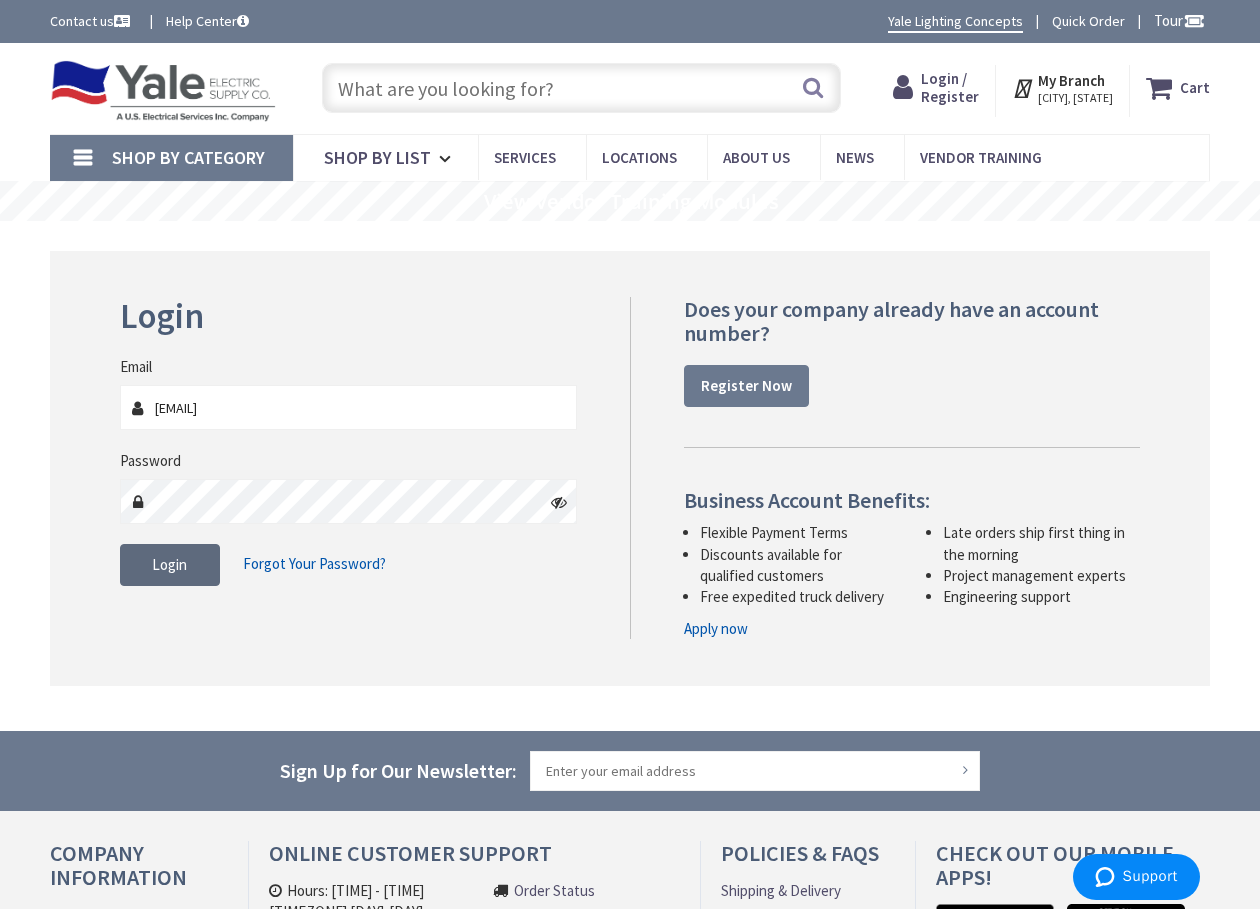 click on "Login" at bounding box center (170, 565) 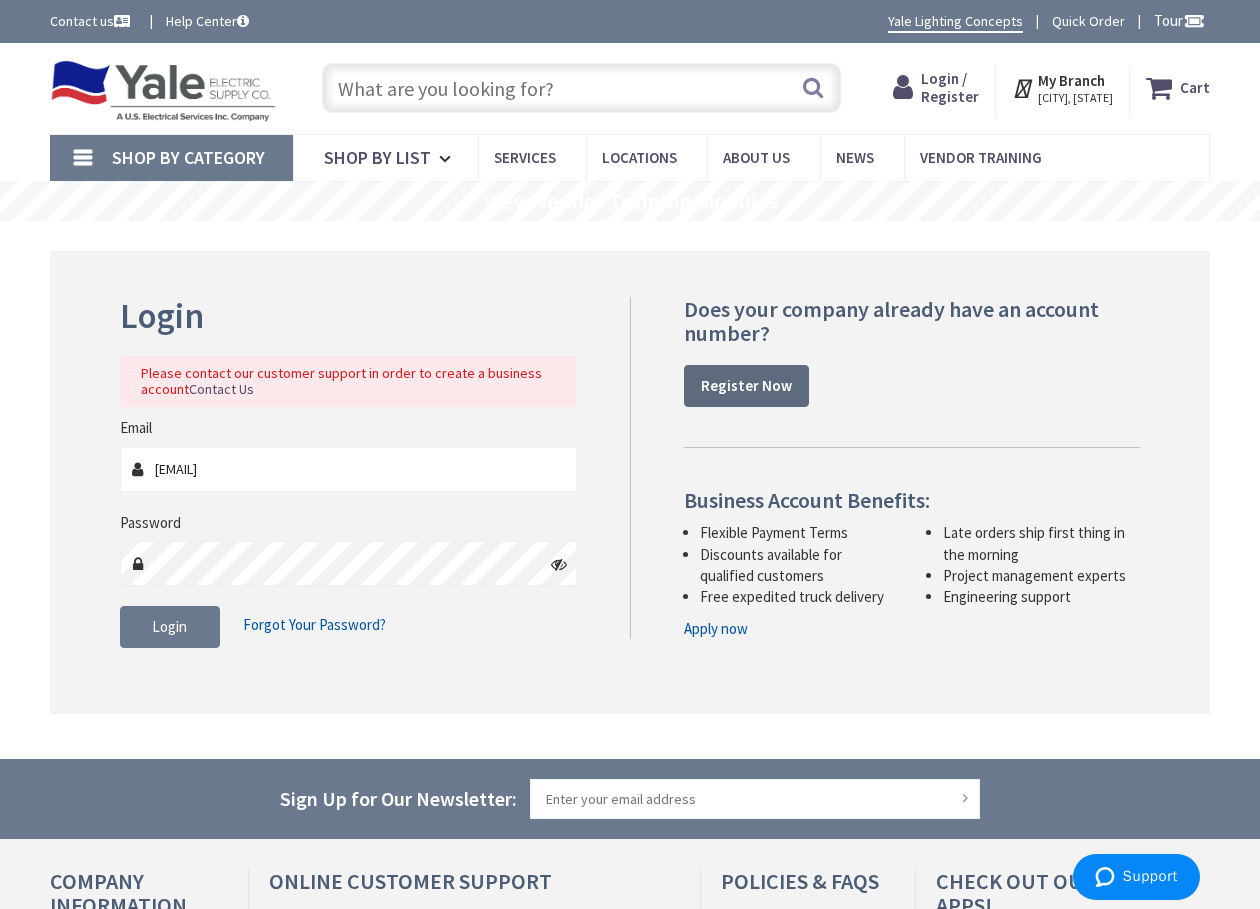 click on "Register Now" at bounding box center (746, 385) 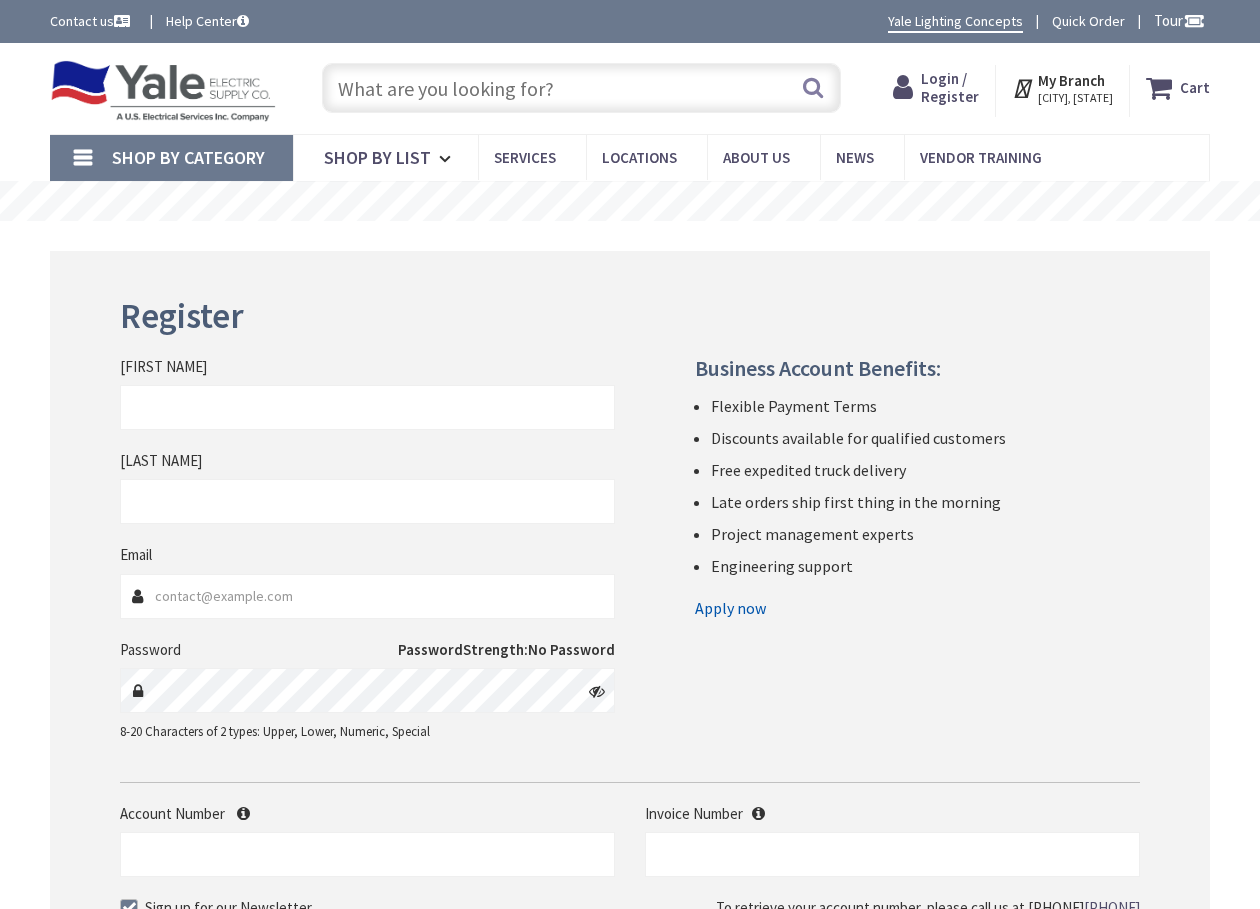 scroll, scrollTop: 0, scrollLeft: 0, axis: both 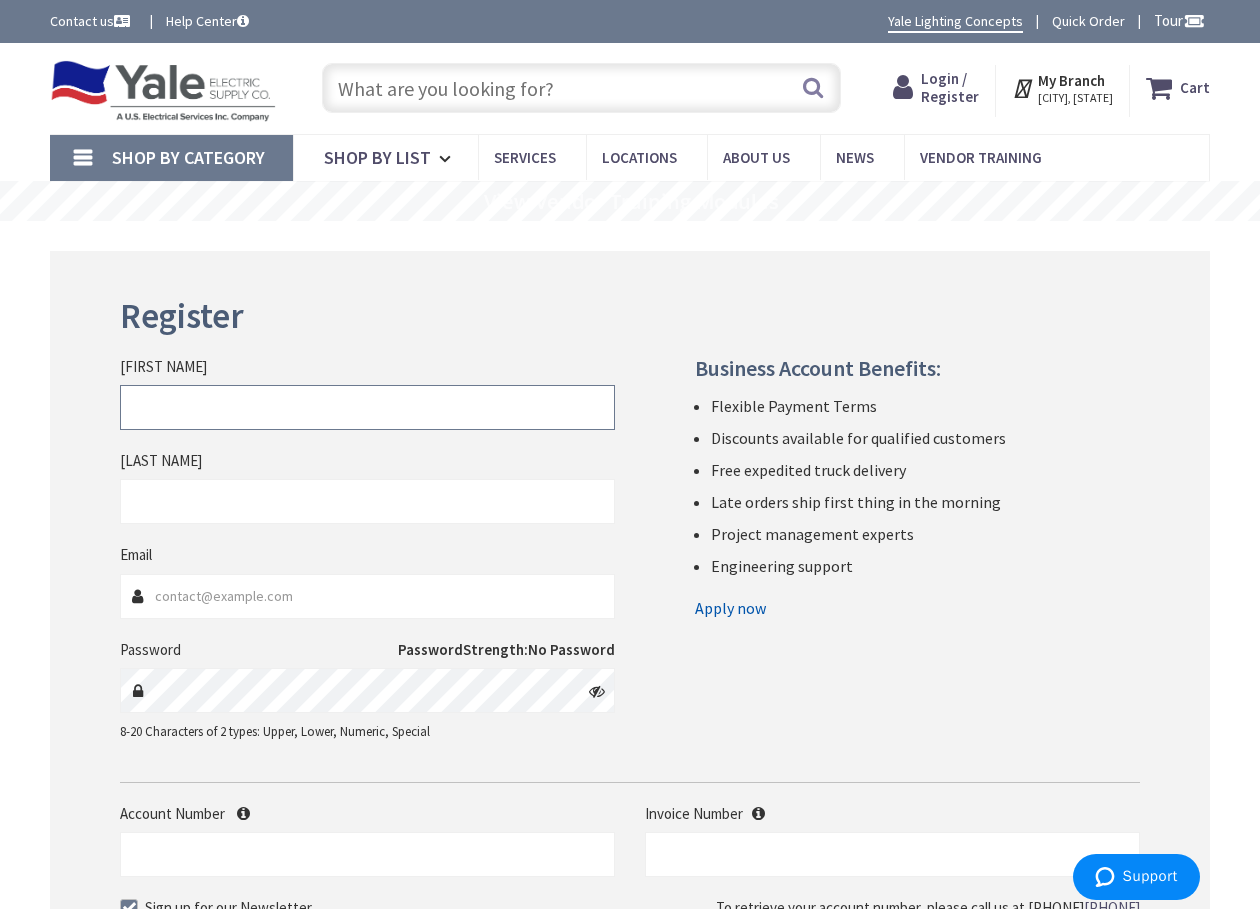 click on "First Name" at bounding box center [367, 407] 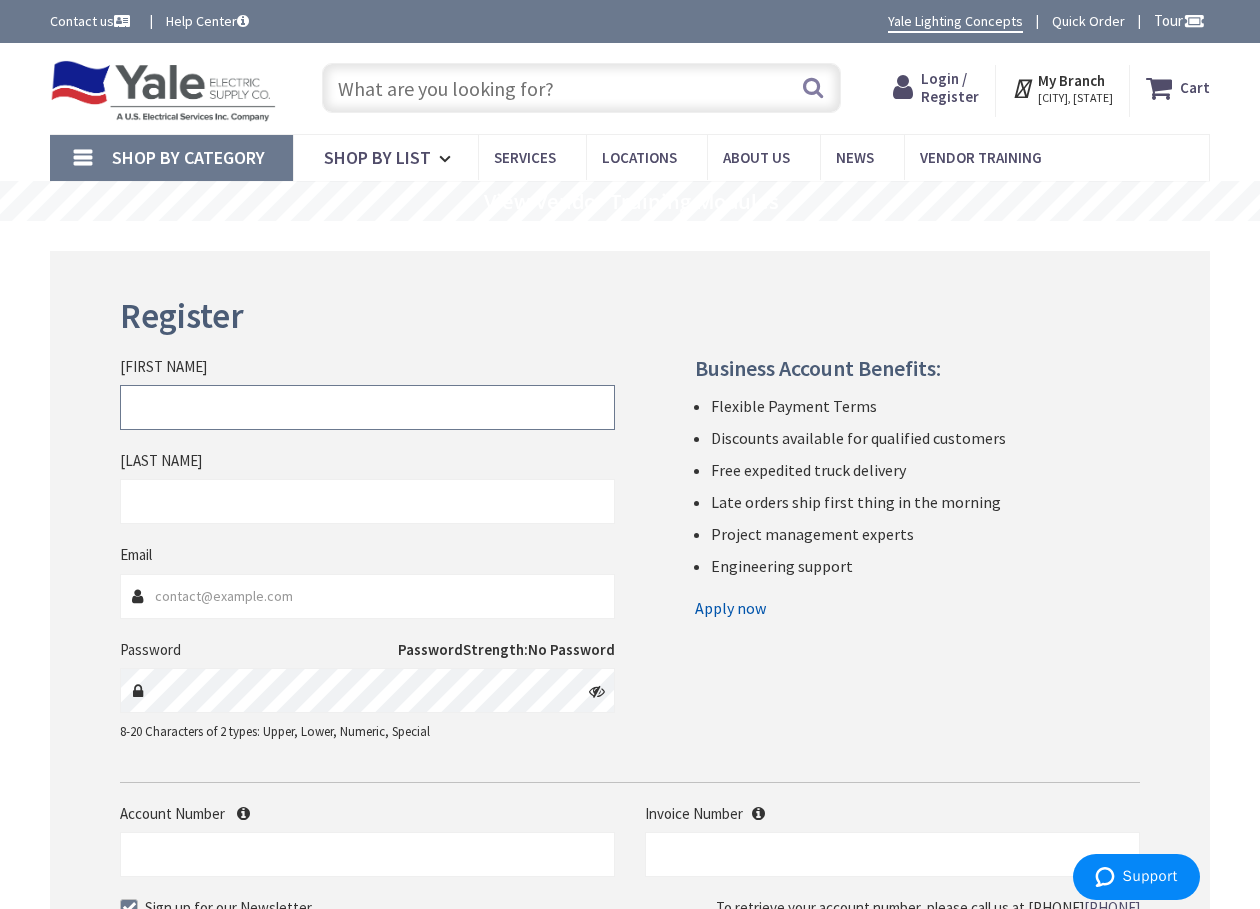 type on "Deborah" 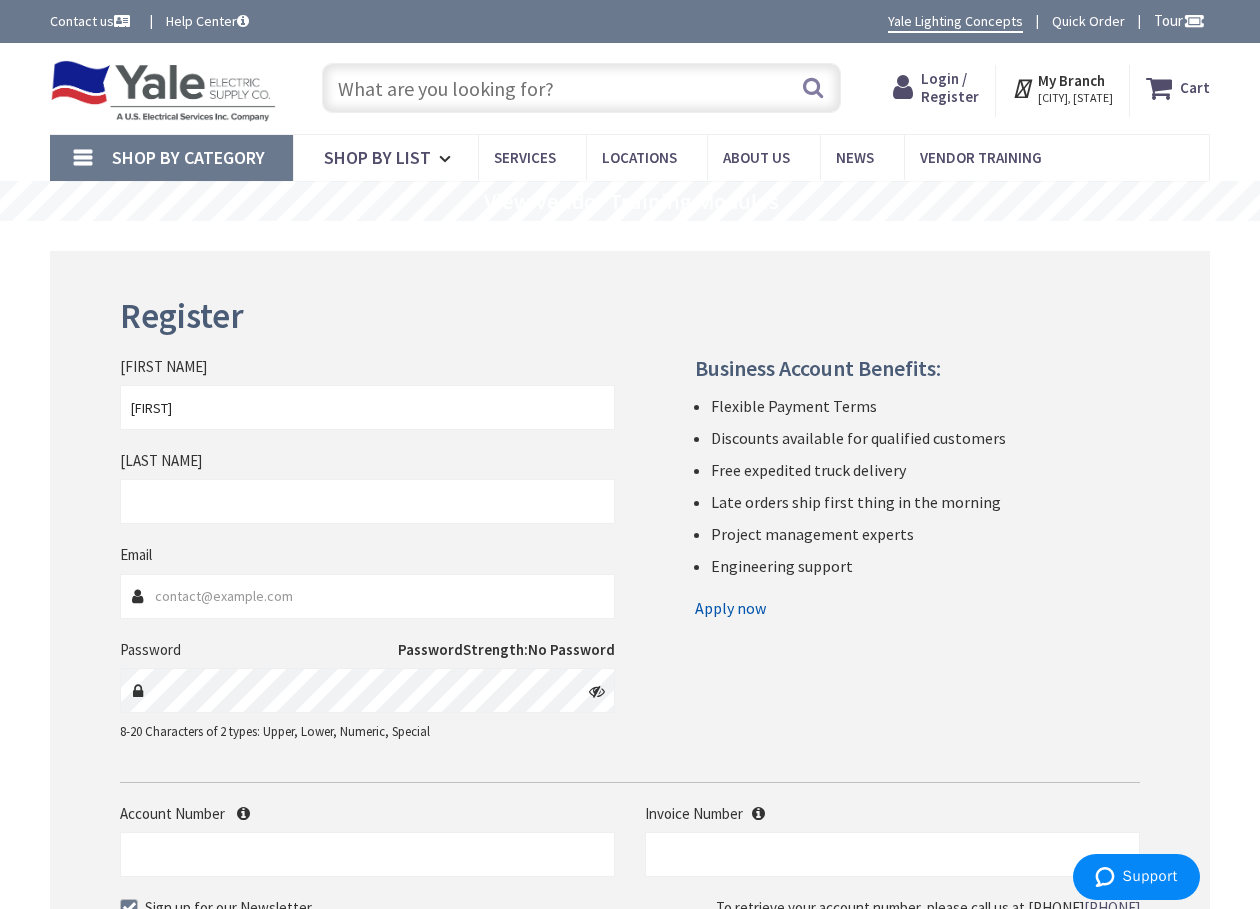 type on "Fortunato" 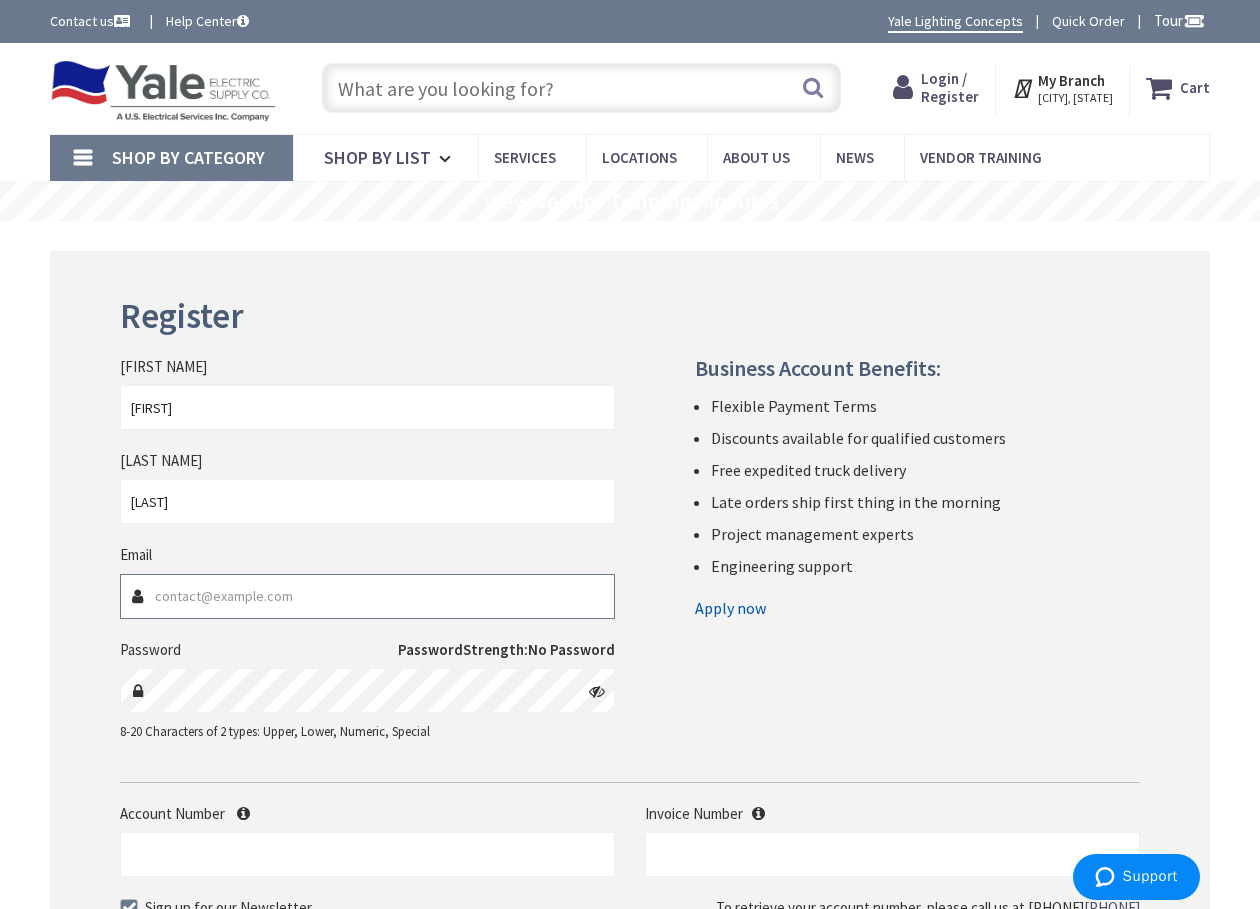 type on "dfortunato@primebsf.com" 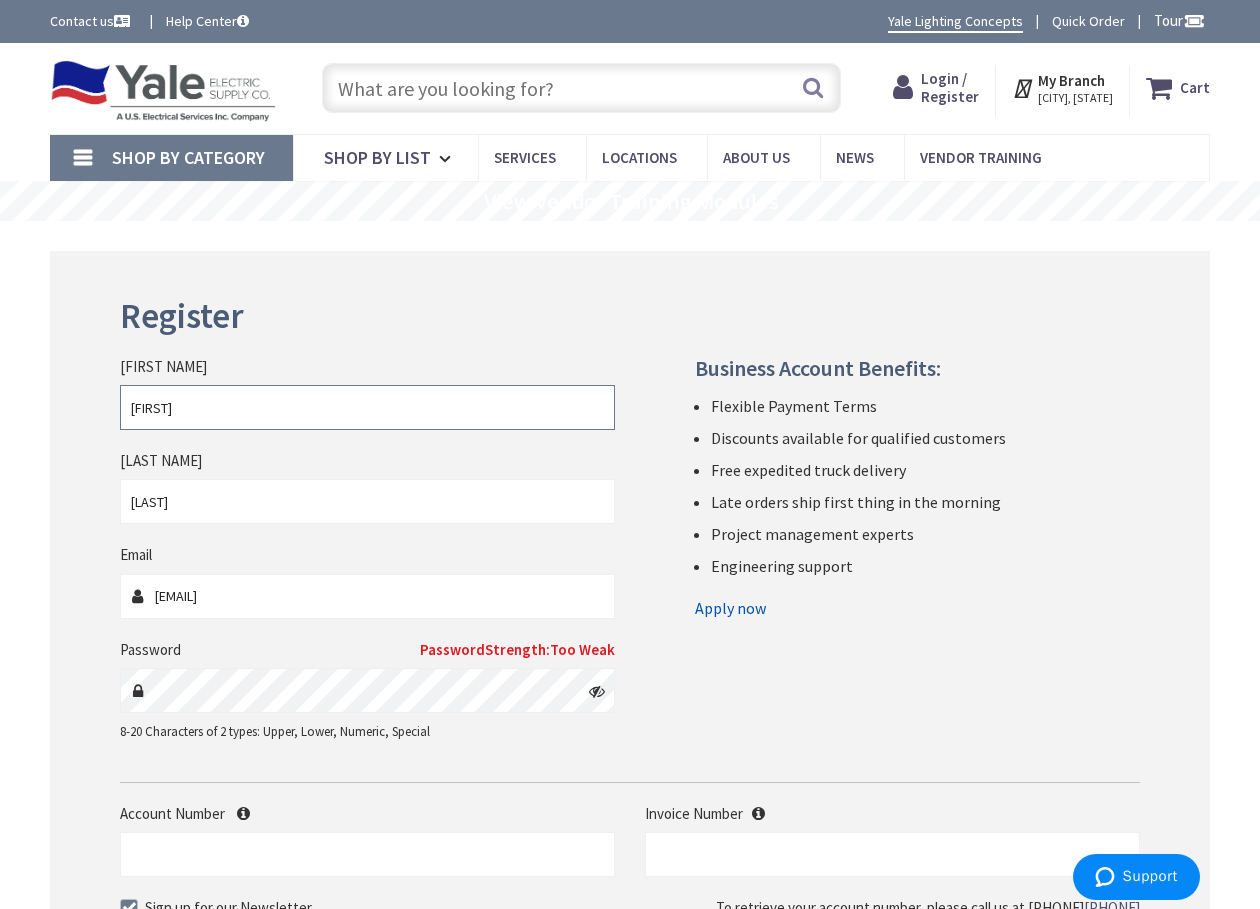 type on "BSF" 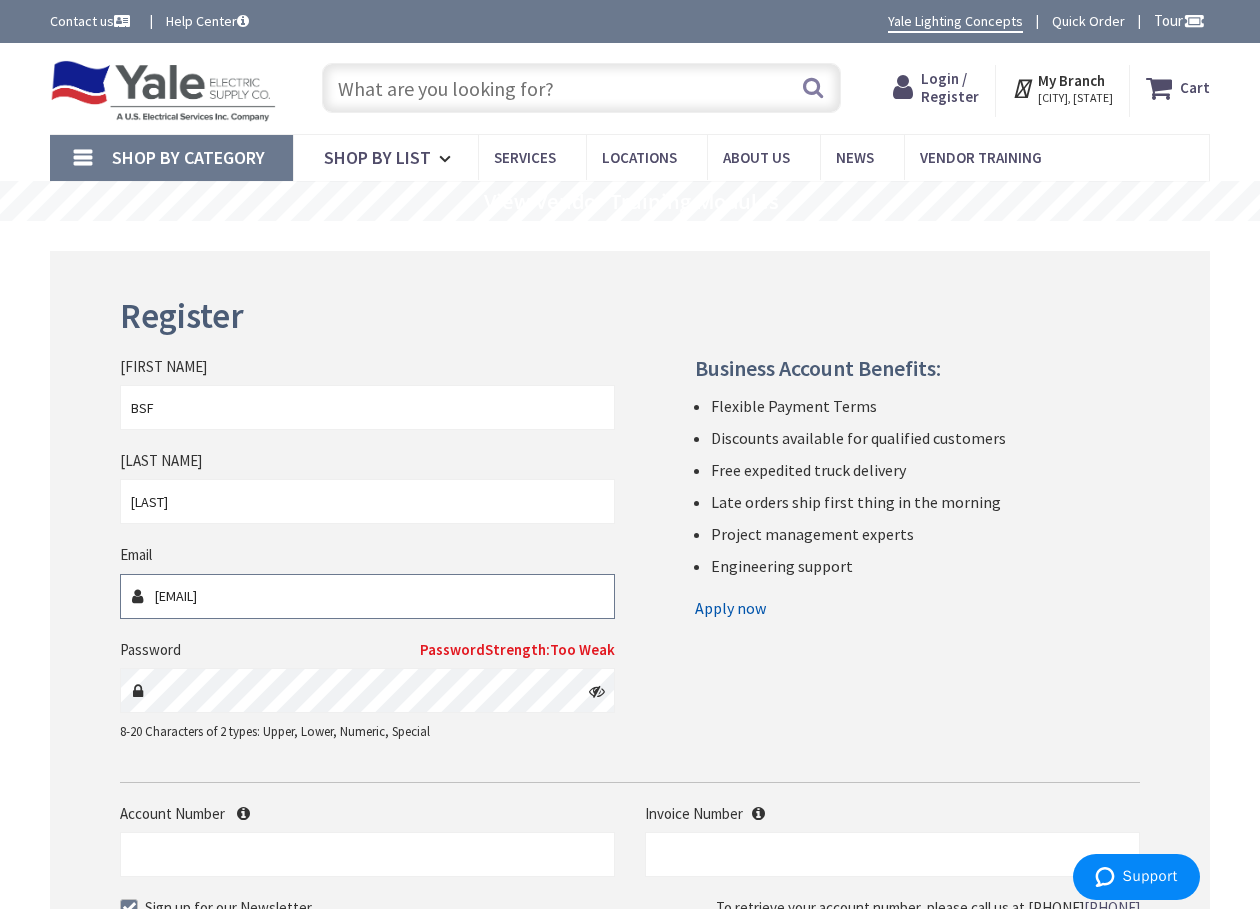 click on "dfortunato@primebsf.com" at bounding box center (367, 596) 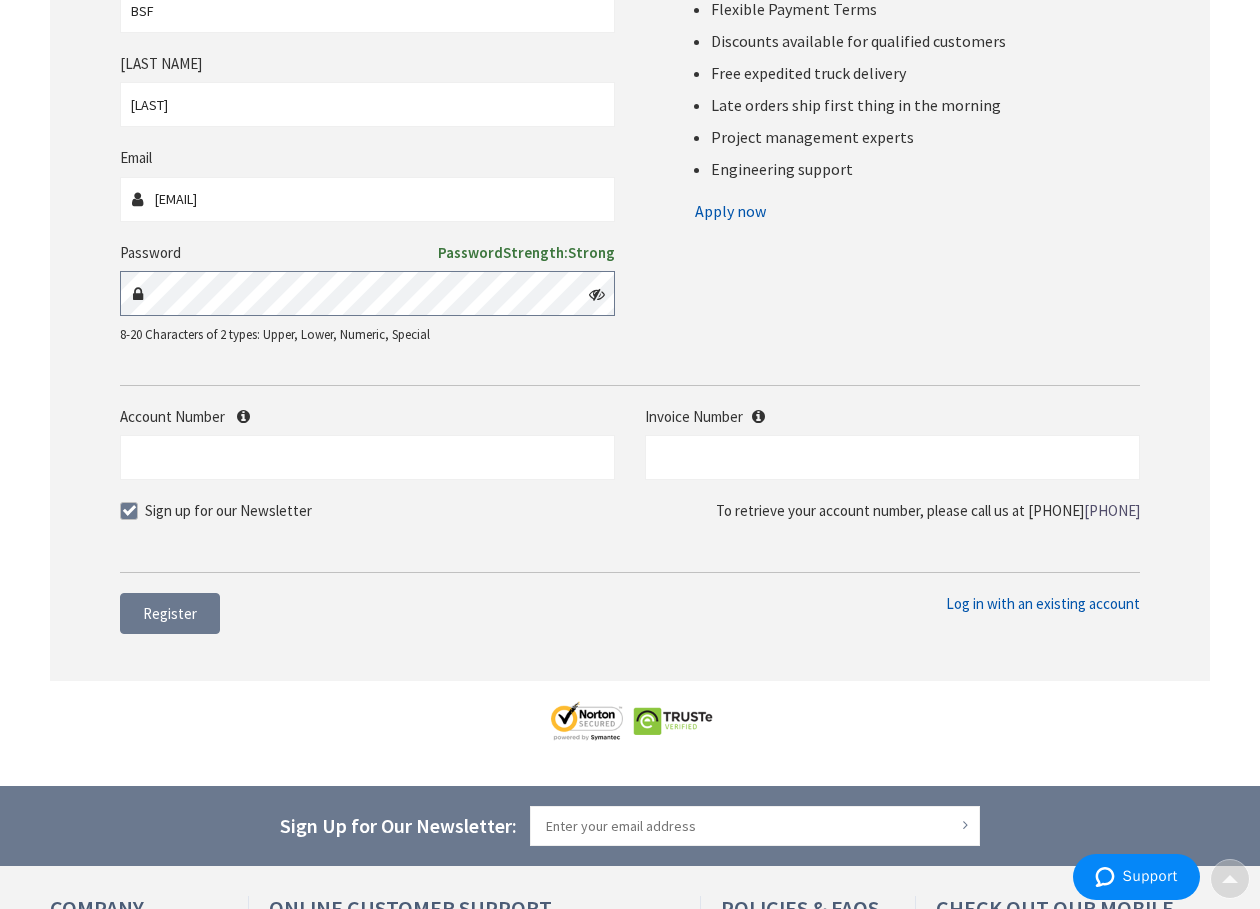 scroll, scrollTop: 400, scrollLeft: 0, axis: vertical 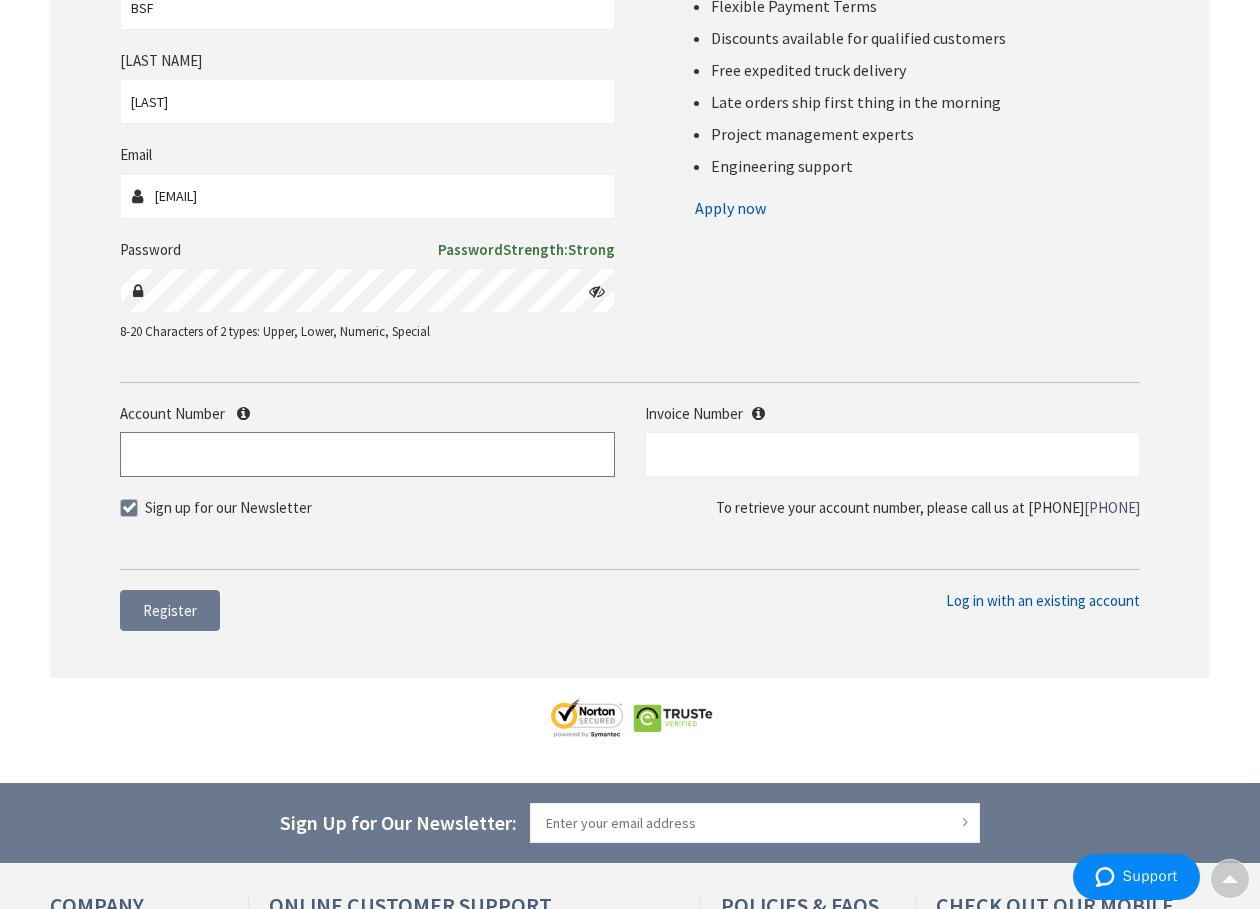 click on "Account Number" at bounding box center (367, 454) 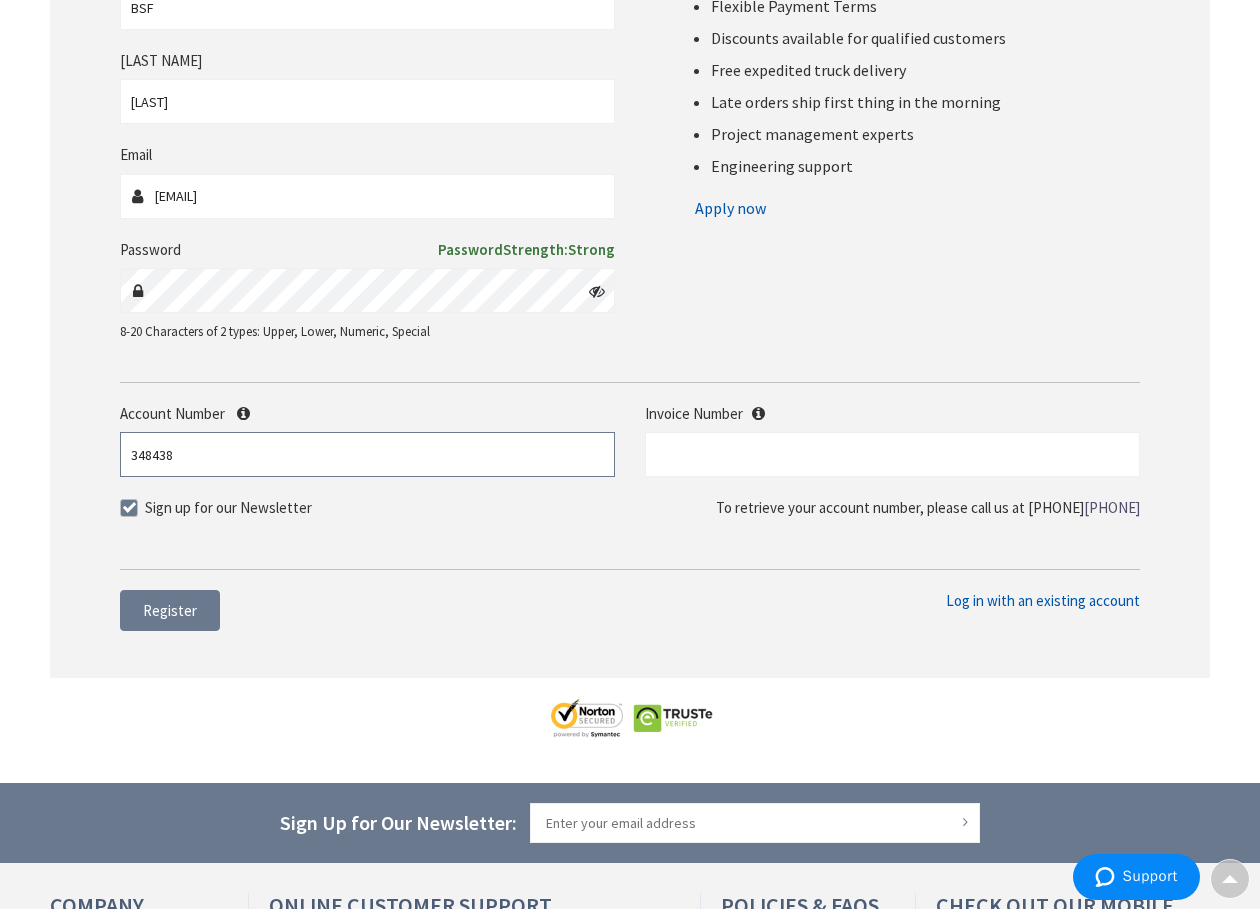 type on "348438" 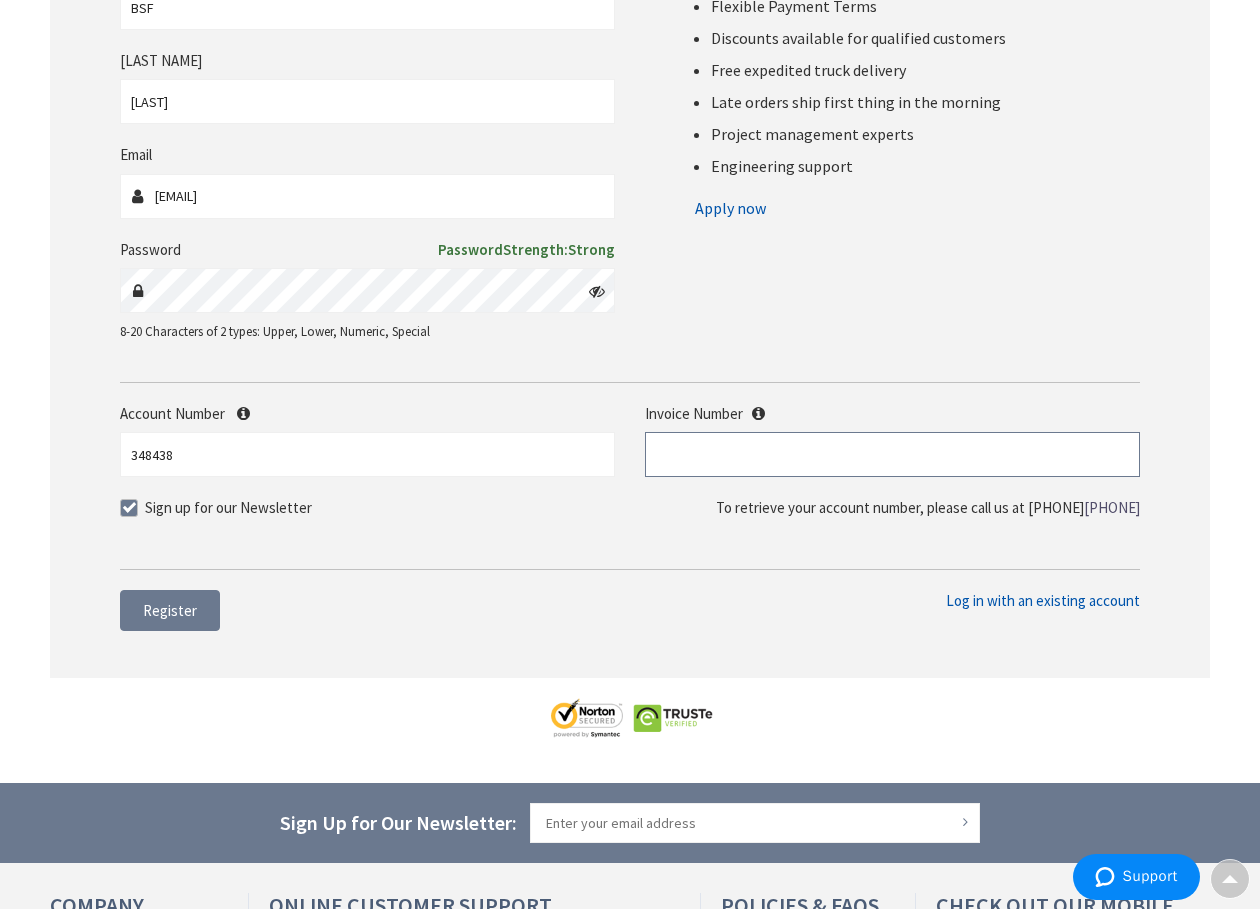 click at bounding box center (892, 454) 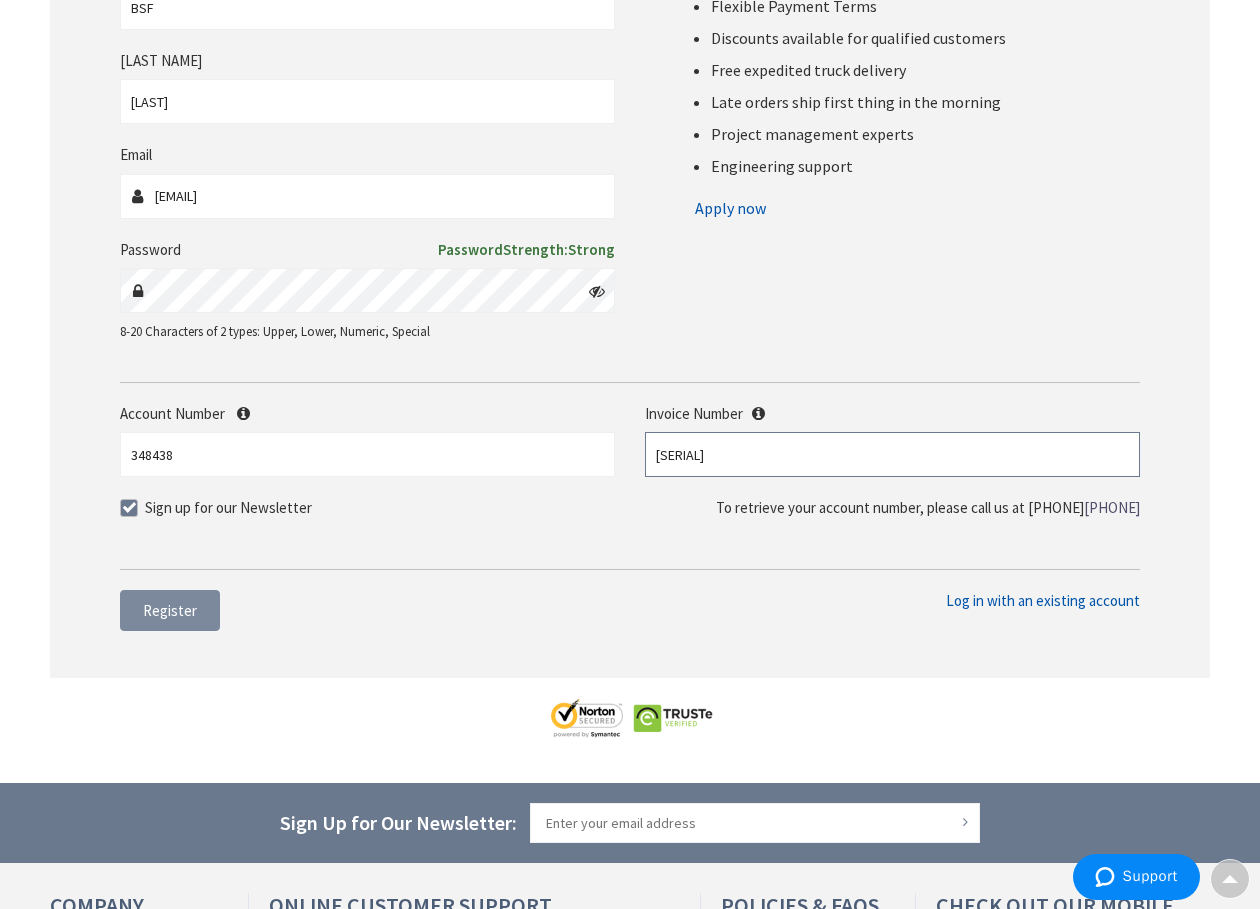 type on "S127974158.001" 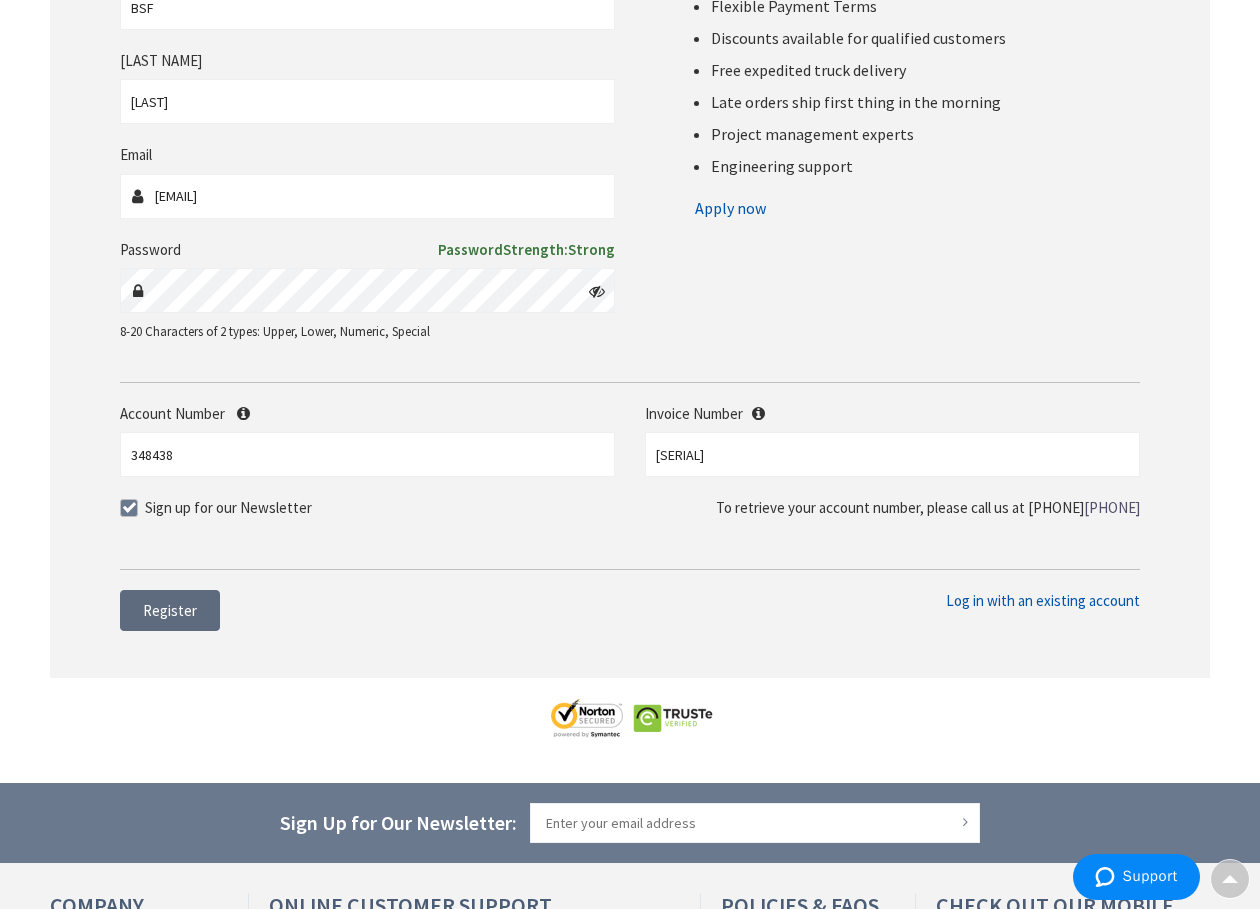 click on "Register" at bounding box center [170, 610] 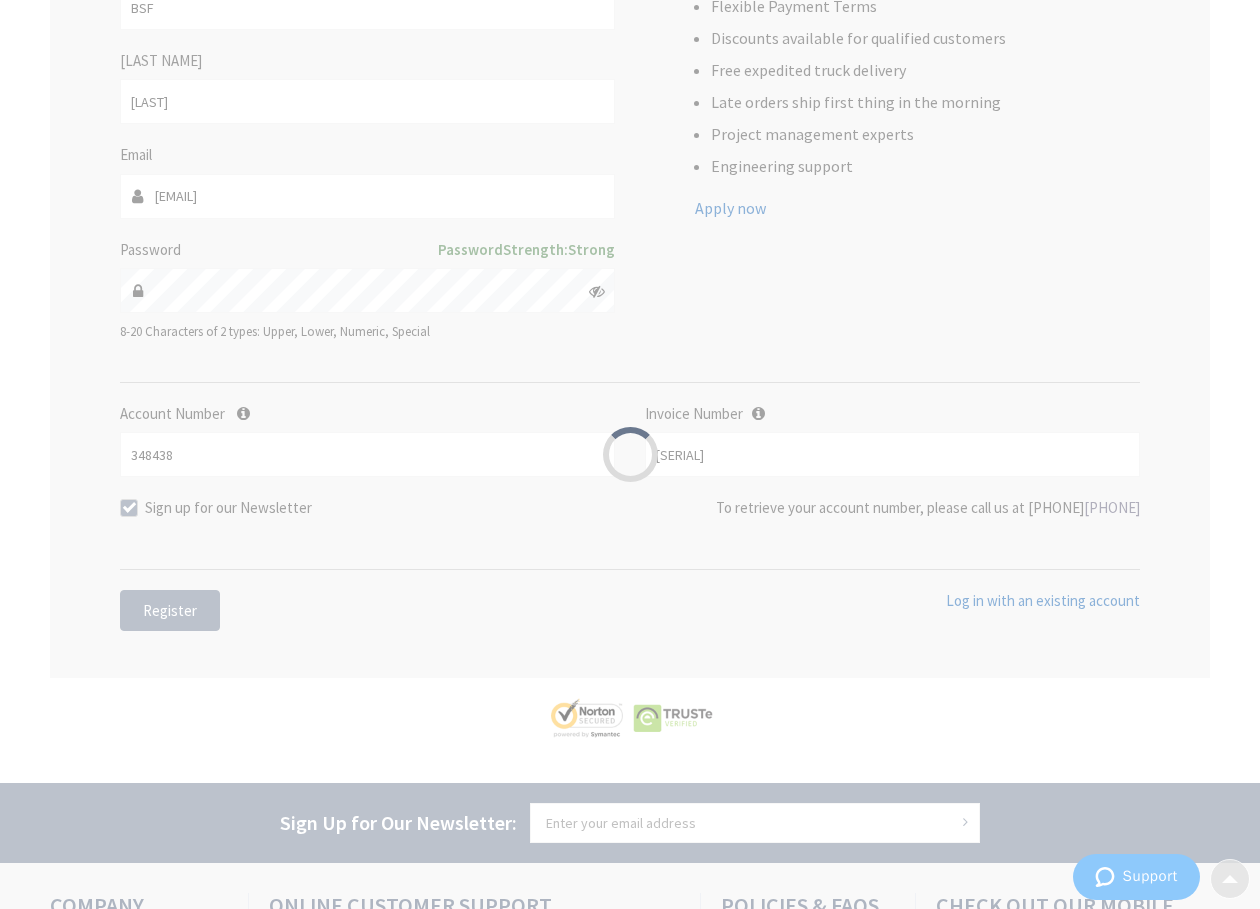 click on "Please wait..." at bounding box center [630, 454] 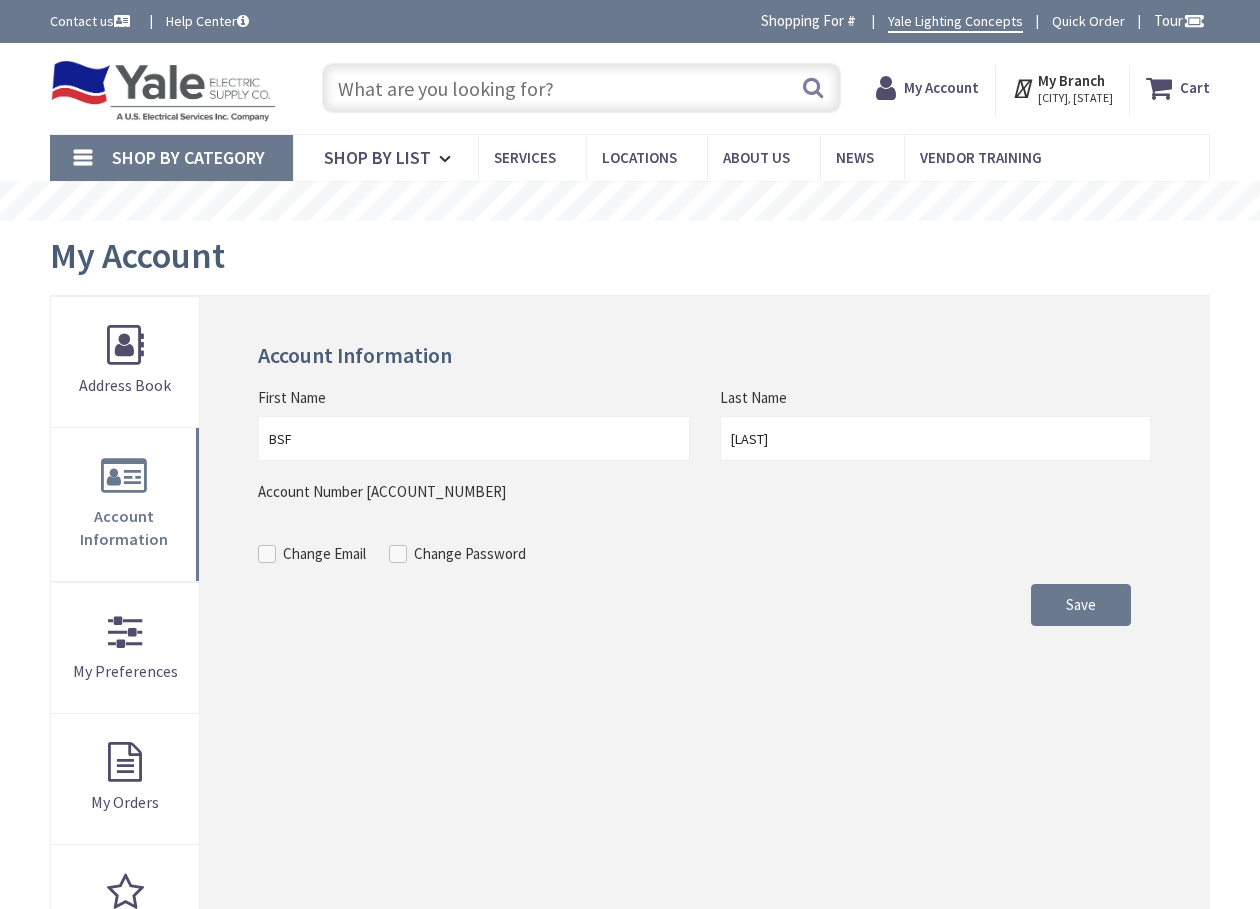 scroll, scrollTop: 0, scrollLeft: 0, axis: both 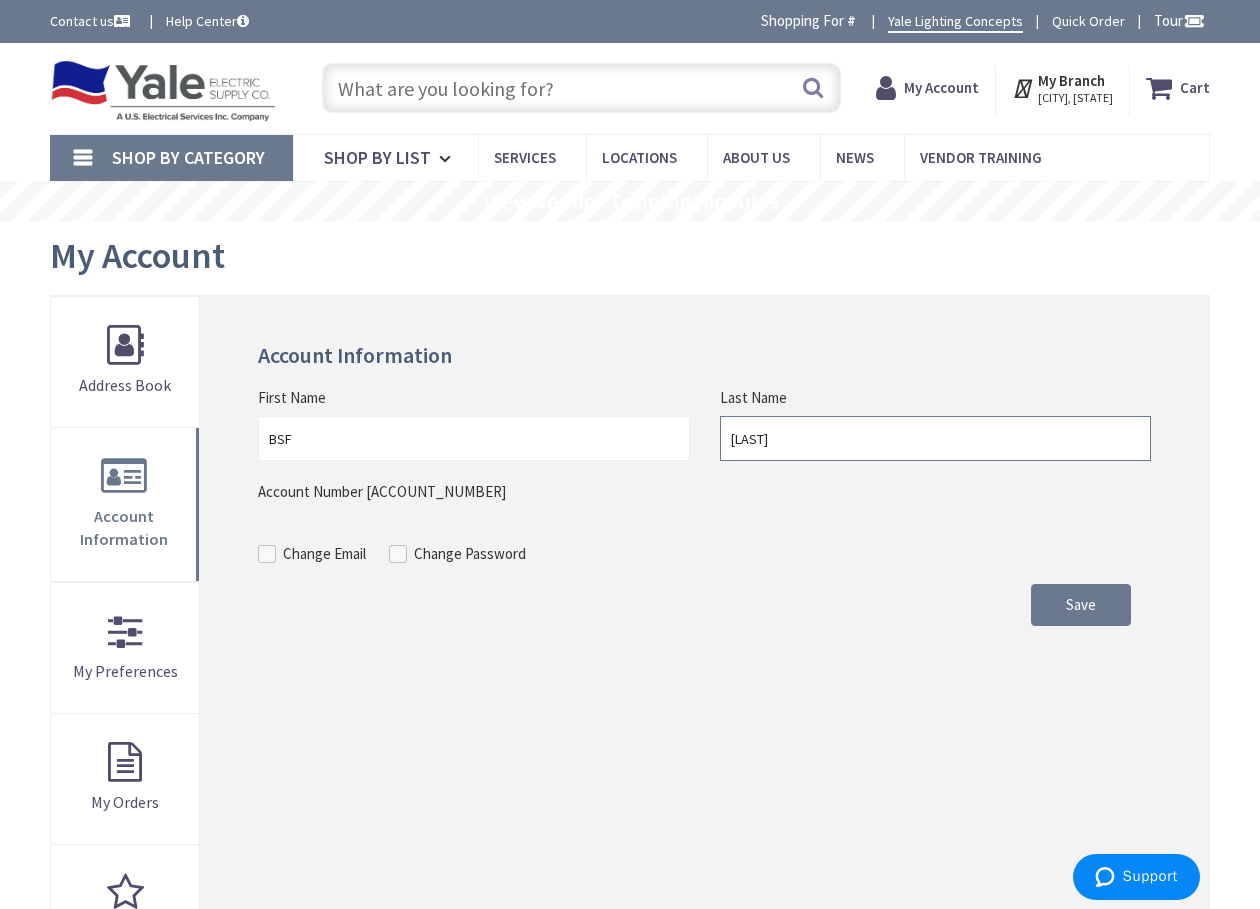 drag, startPoint x: 812, startPoint y: 434, endPoint x: 669, endPoint y: 498, distance: 156.66844 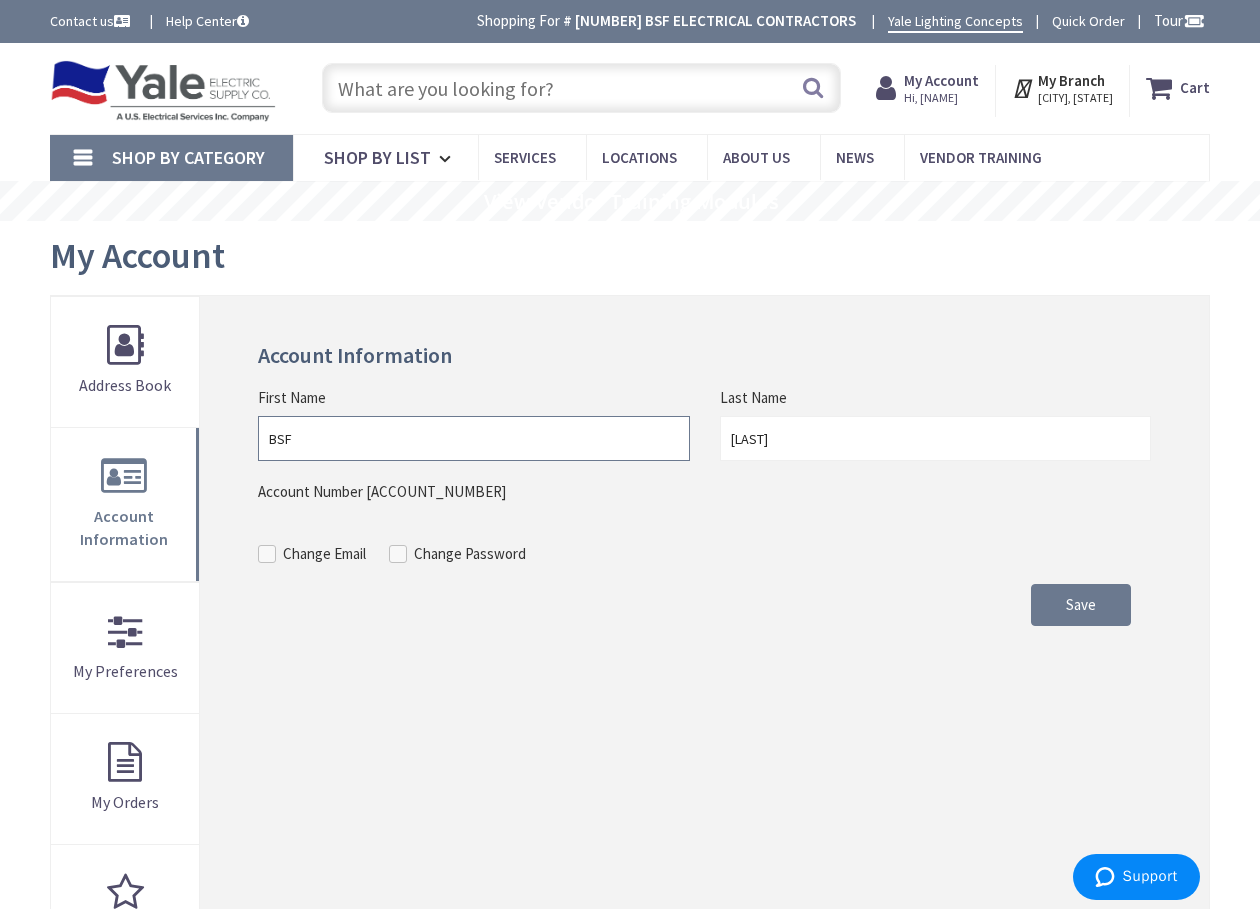click on "BSF" at bounding box center (474, 438) 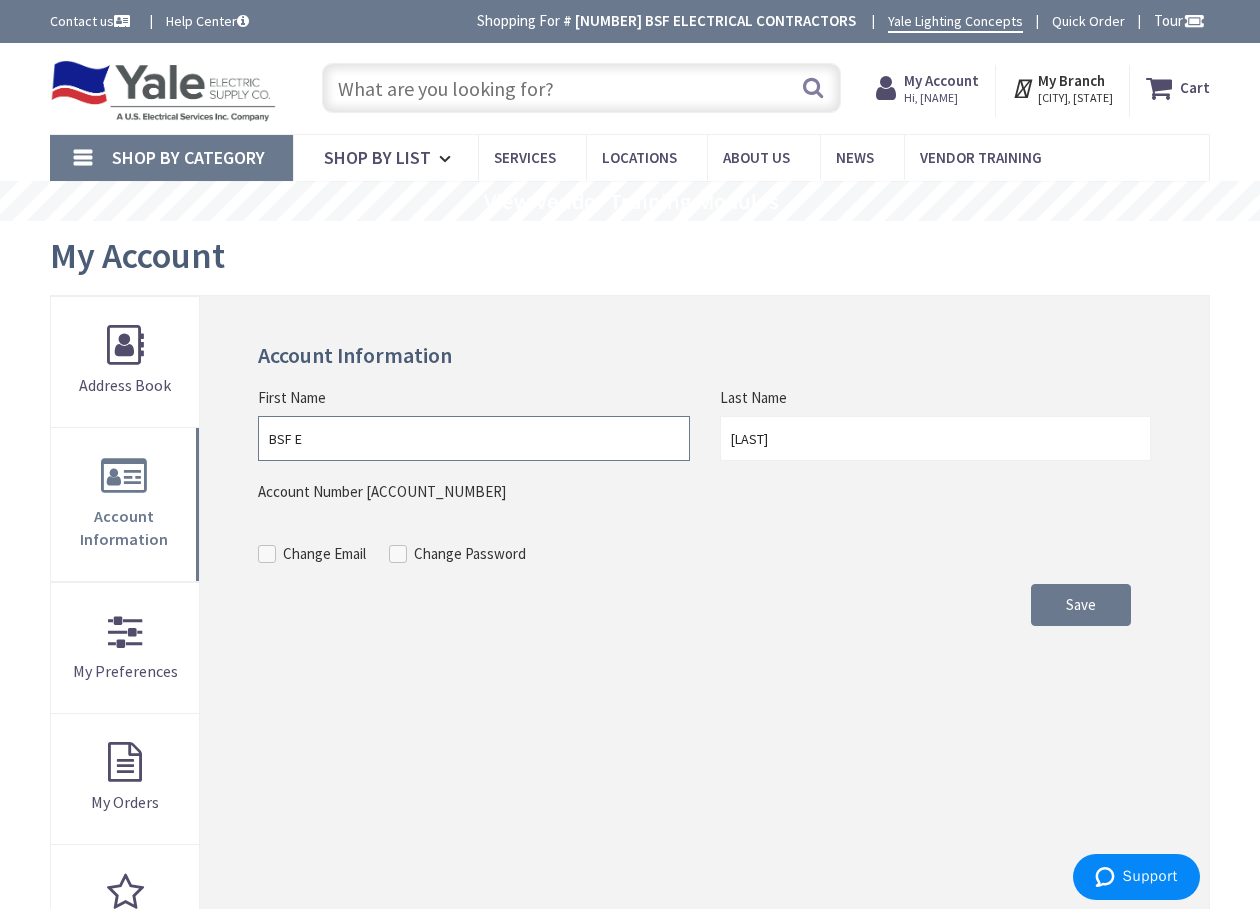 type on "BSF Electrical" 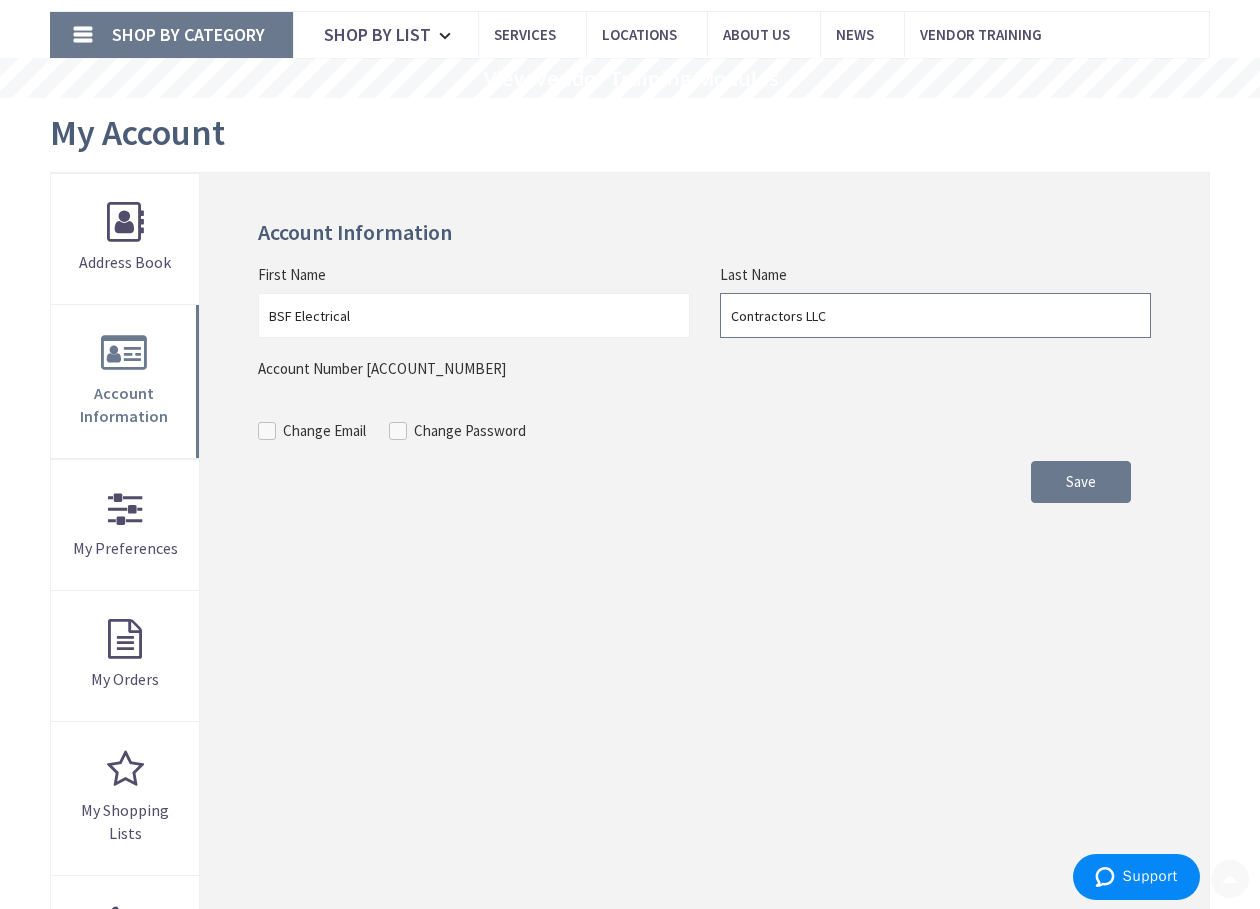 scroll, scrollTop: 300, scrollLeft: 0, axis: vertical 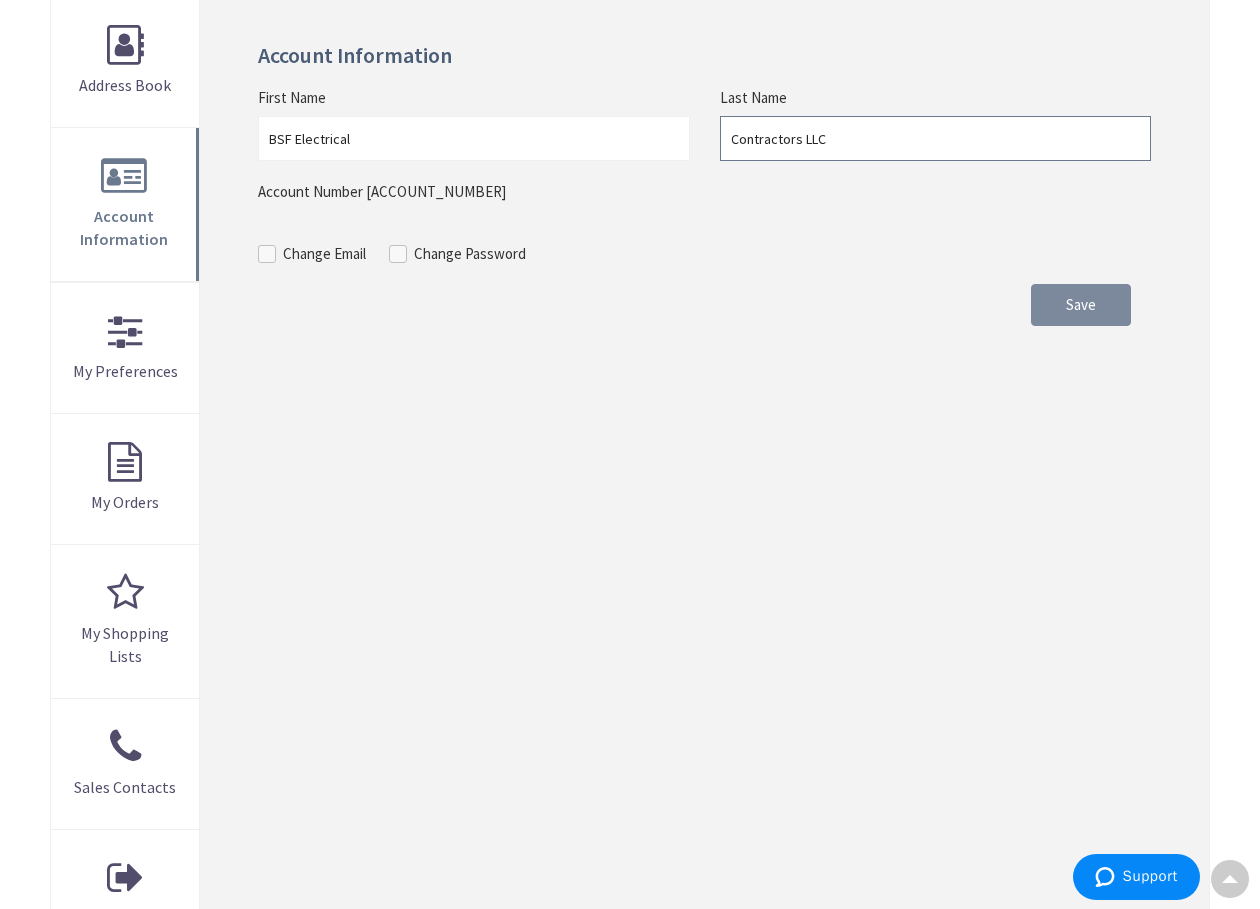type on "Contractors LLC" 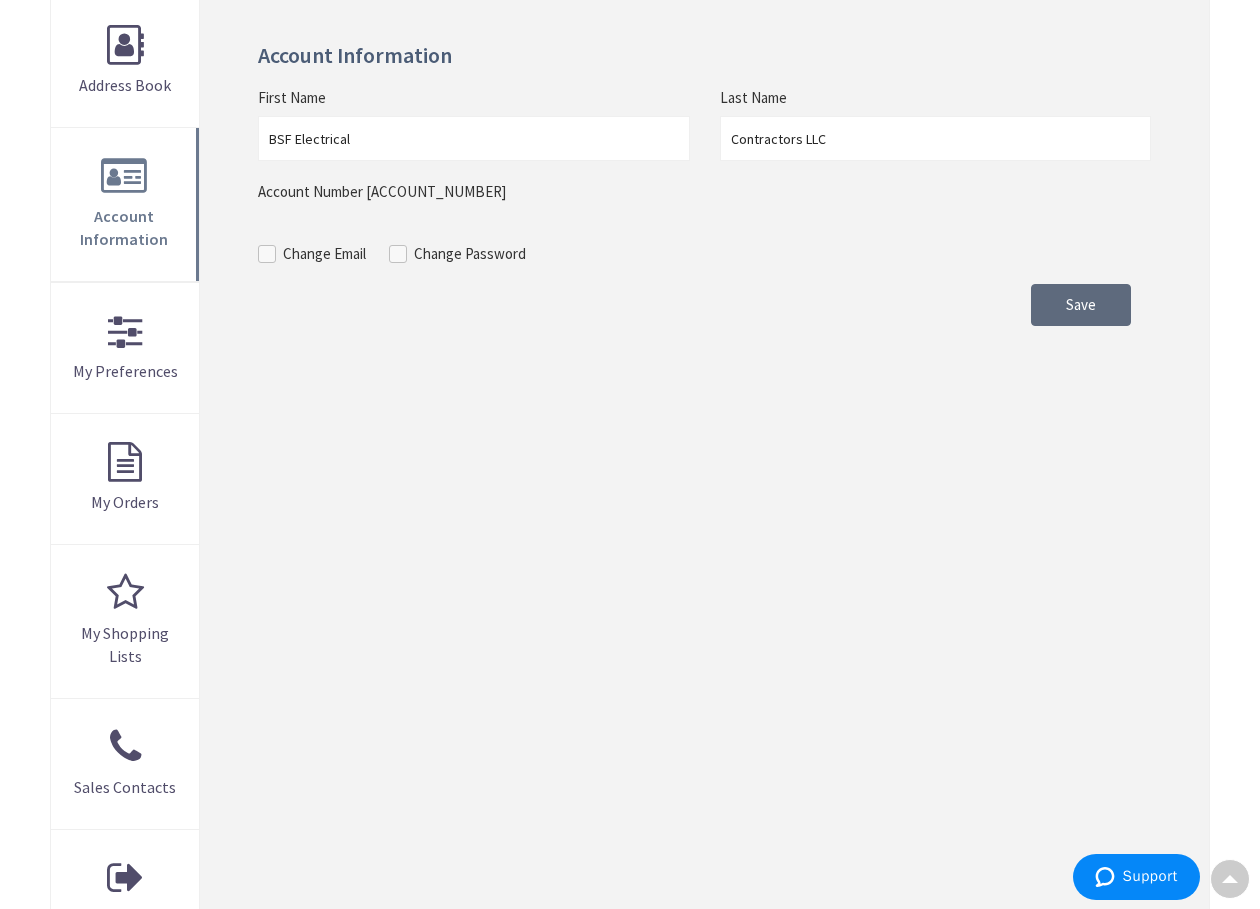 click on "Save" at bounding box center [1081, 304] 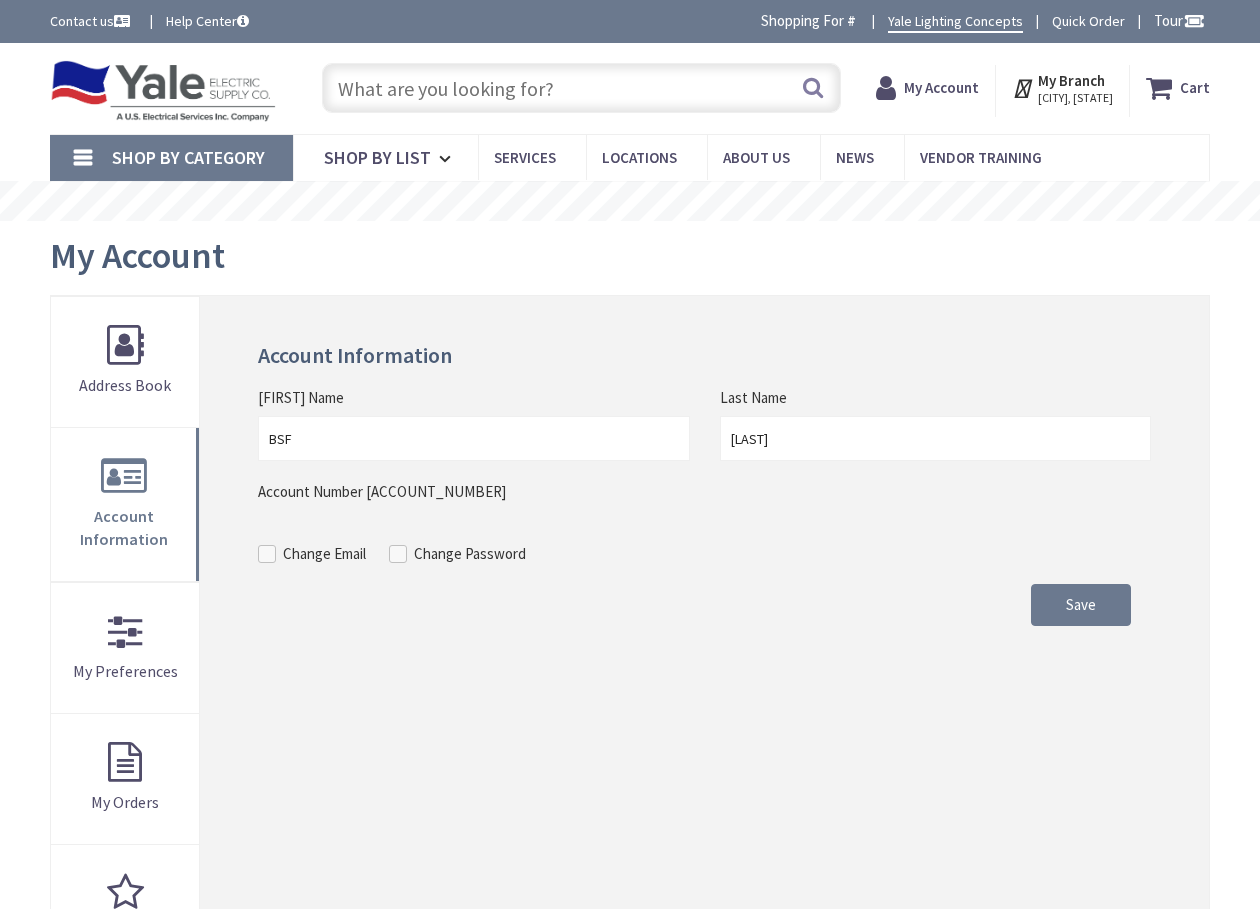 scroll, scrollTop: 0, scrollLeft: 0, axis: both 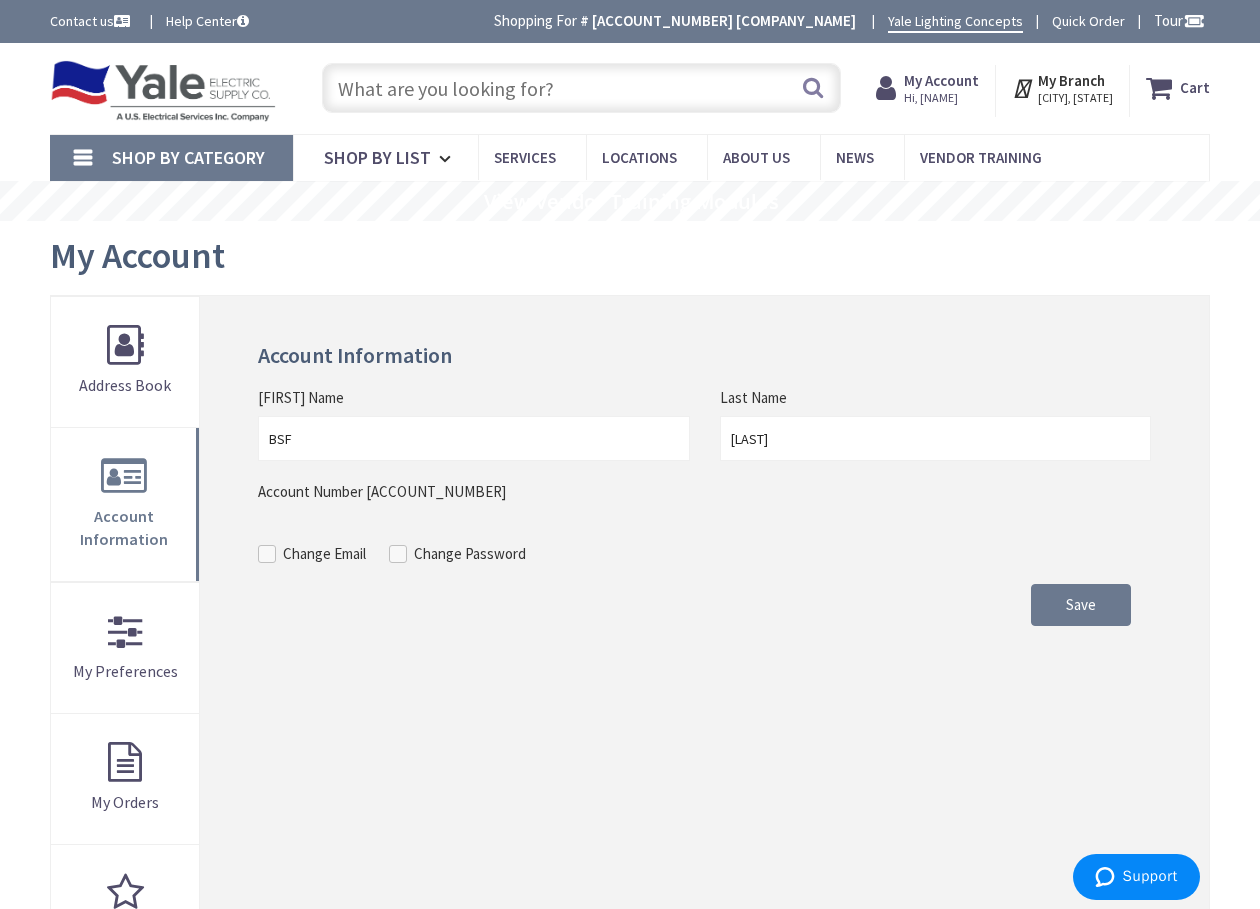 click on "Hi, BSF" at bounding box center [941, 98] 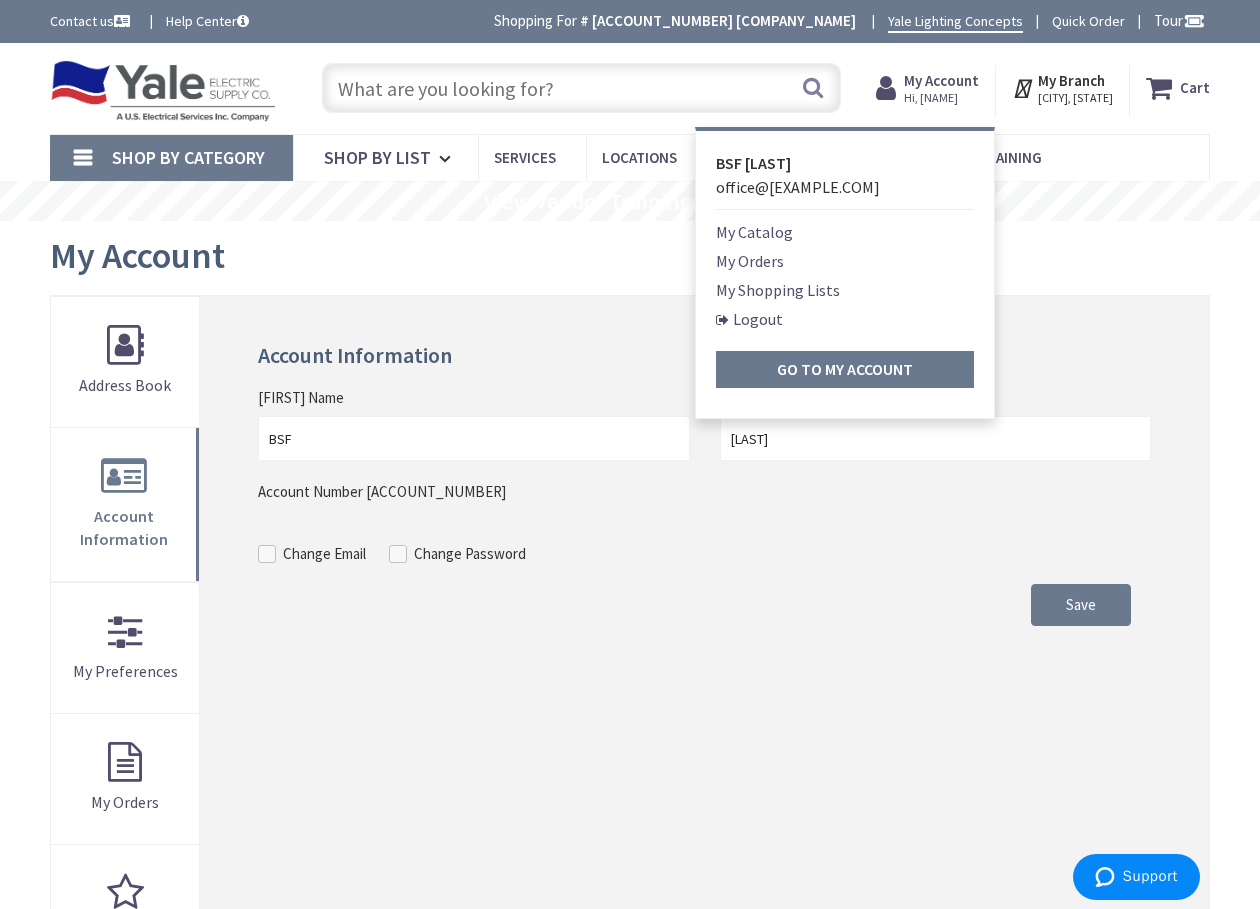 click on "Account Information
First Name
BSF
Last Name
Fortunato
Account Number 348438
Change Email
Change Password
Change Email and Password
Email
office@primebsf.com
Current Password" at bounding box center [704, 778] 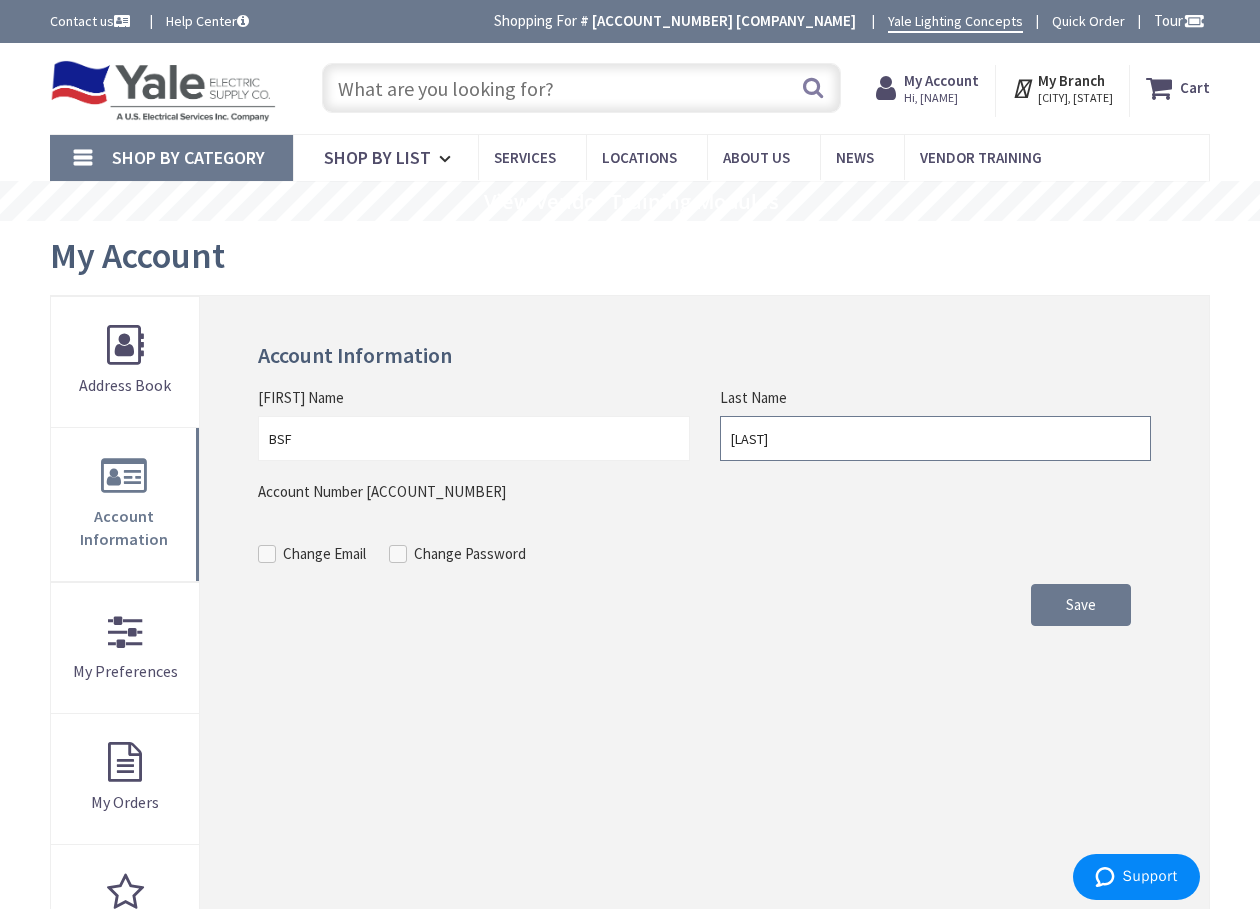 drag, startPoint x: 806, startPoint y: 436, endPoint x: 698, endPoint y: 445, distance: 108.37435 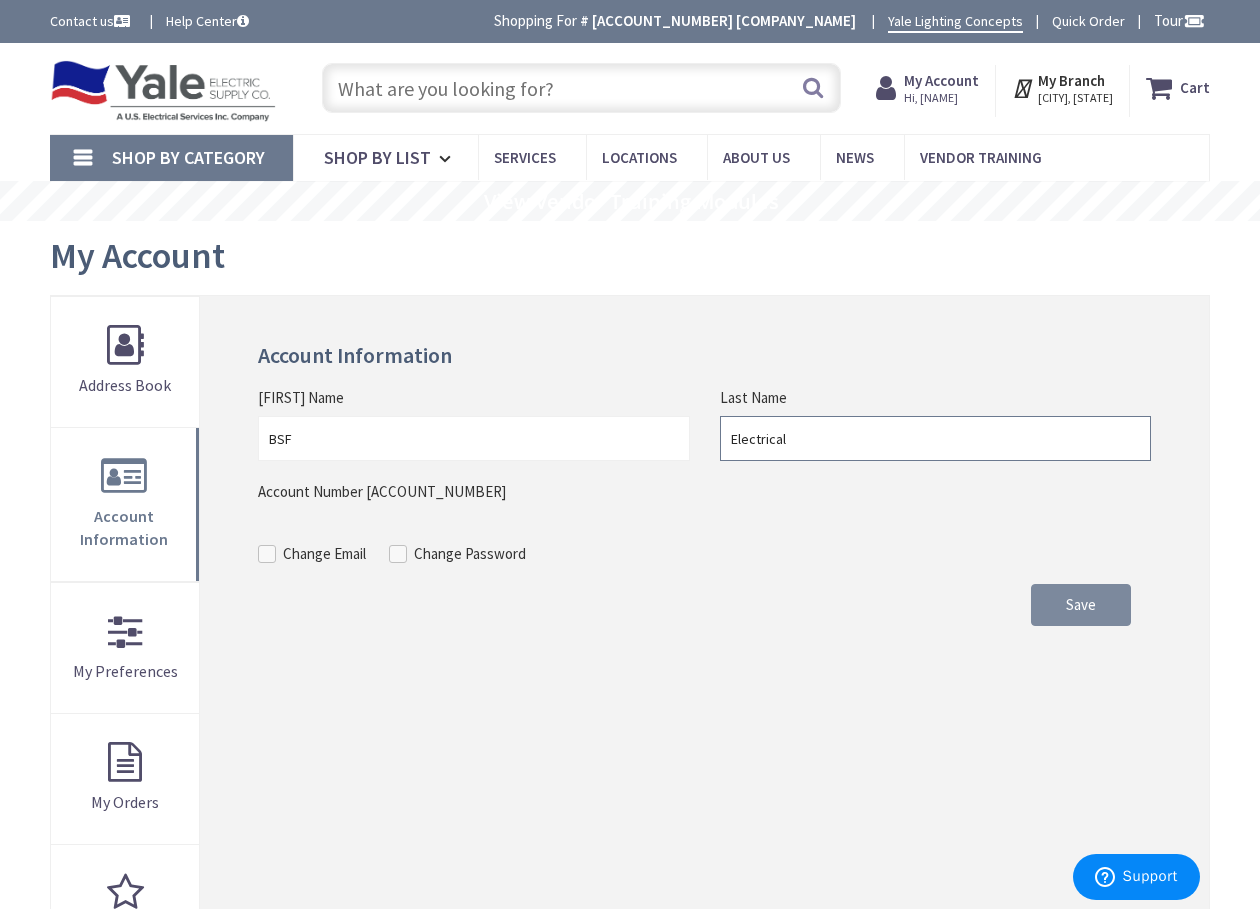 type on "Electrical" 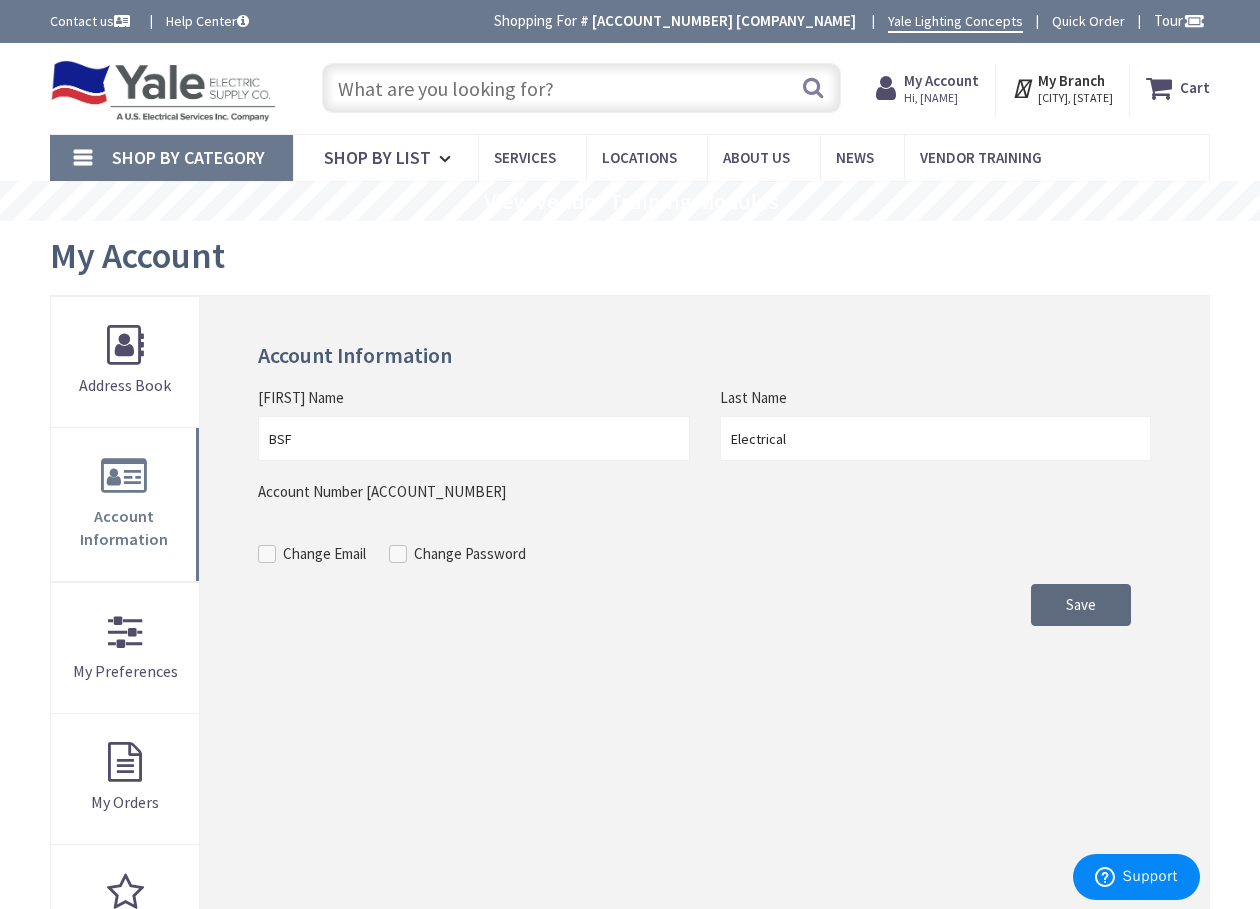 click on "Save" at bounding box center [1081, 604] 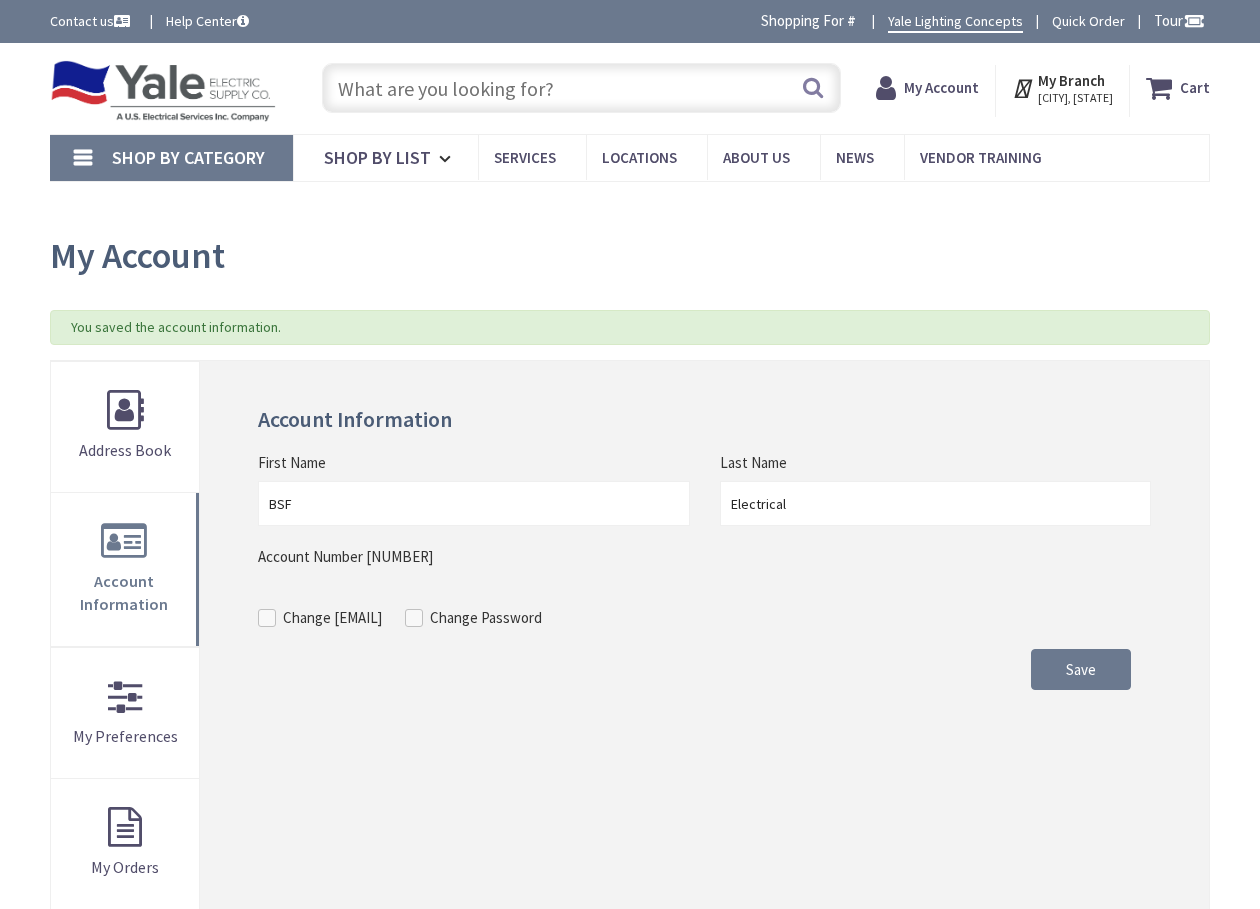 scroll, scrollTop: 0, scrollLeft: 0, axis: both 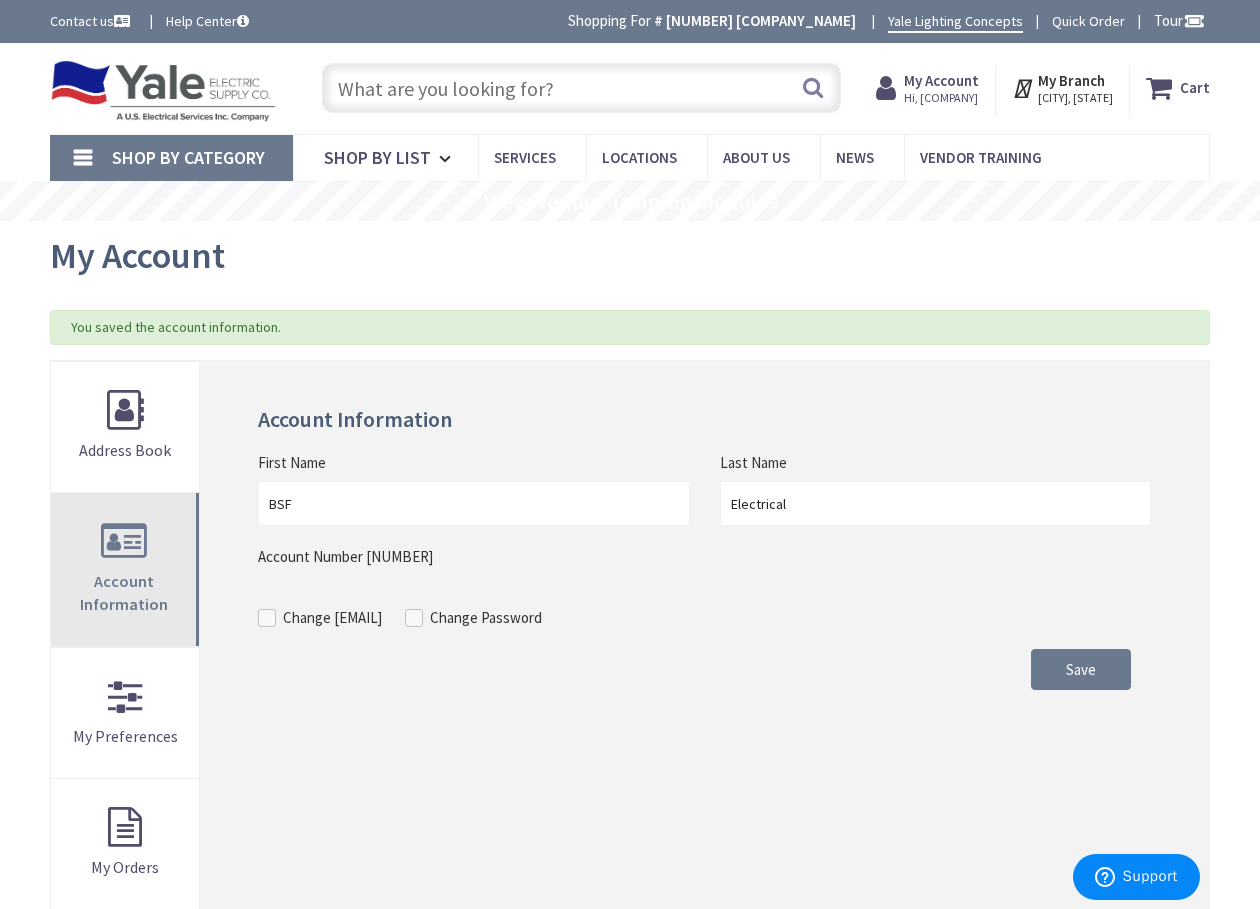 click on "Account Information" at bounding box center [125, 569] 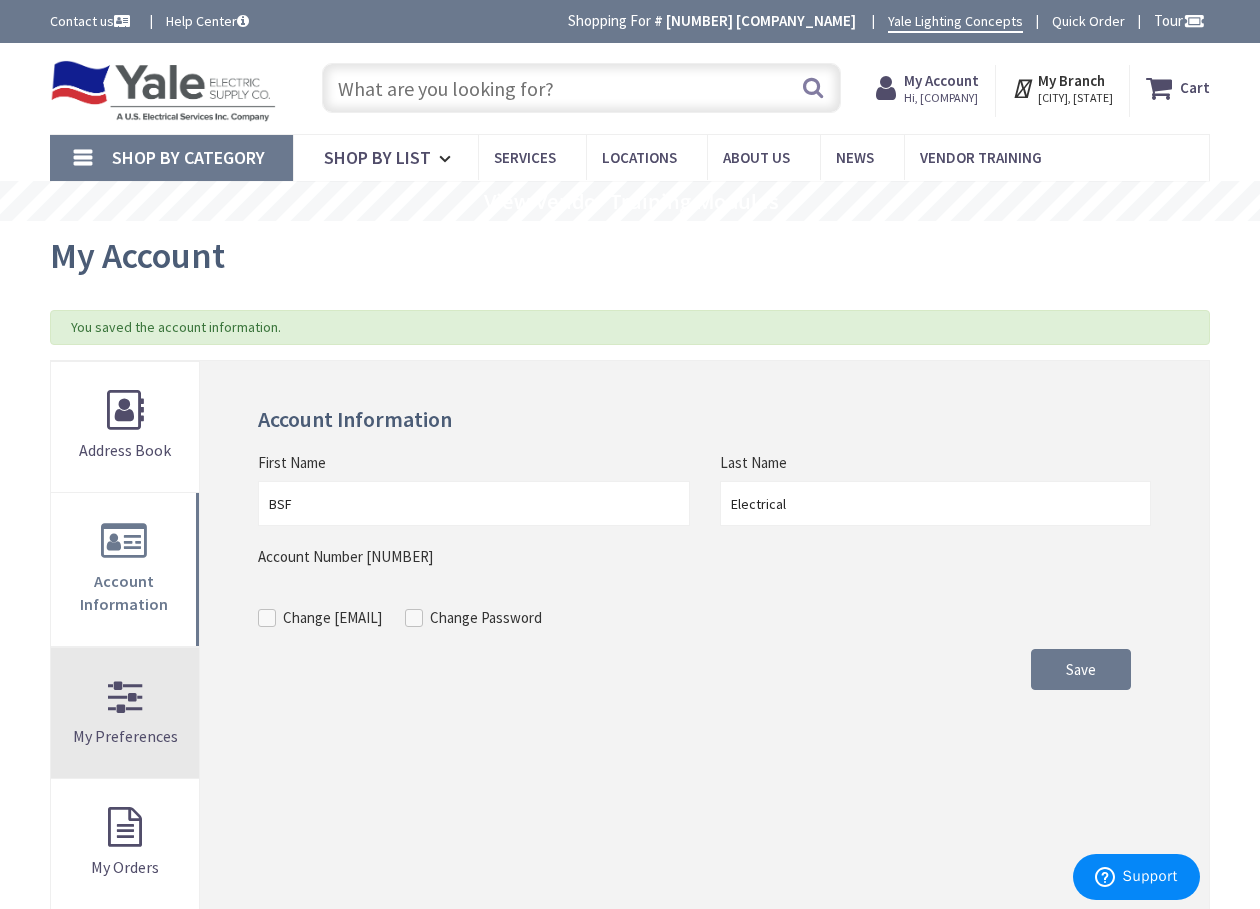 click on "My Preferences" at bounding box center [125, 713] 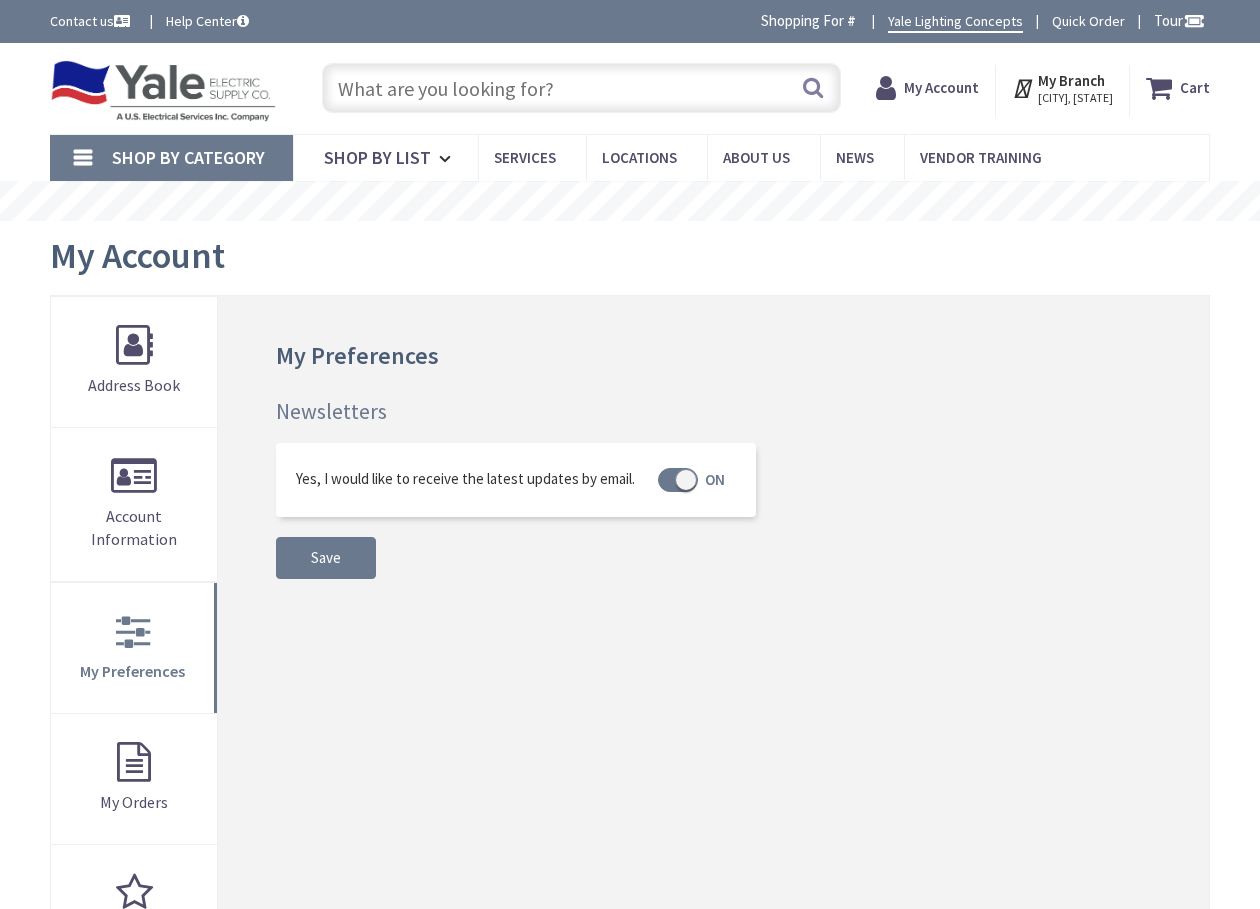 scroll, scrollTop: 0, scrollLeft: 0, axis: both 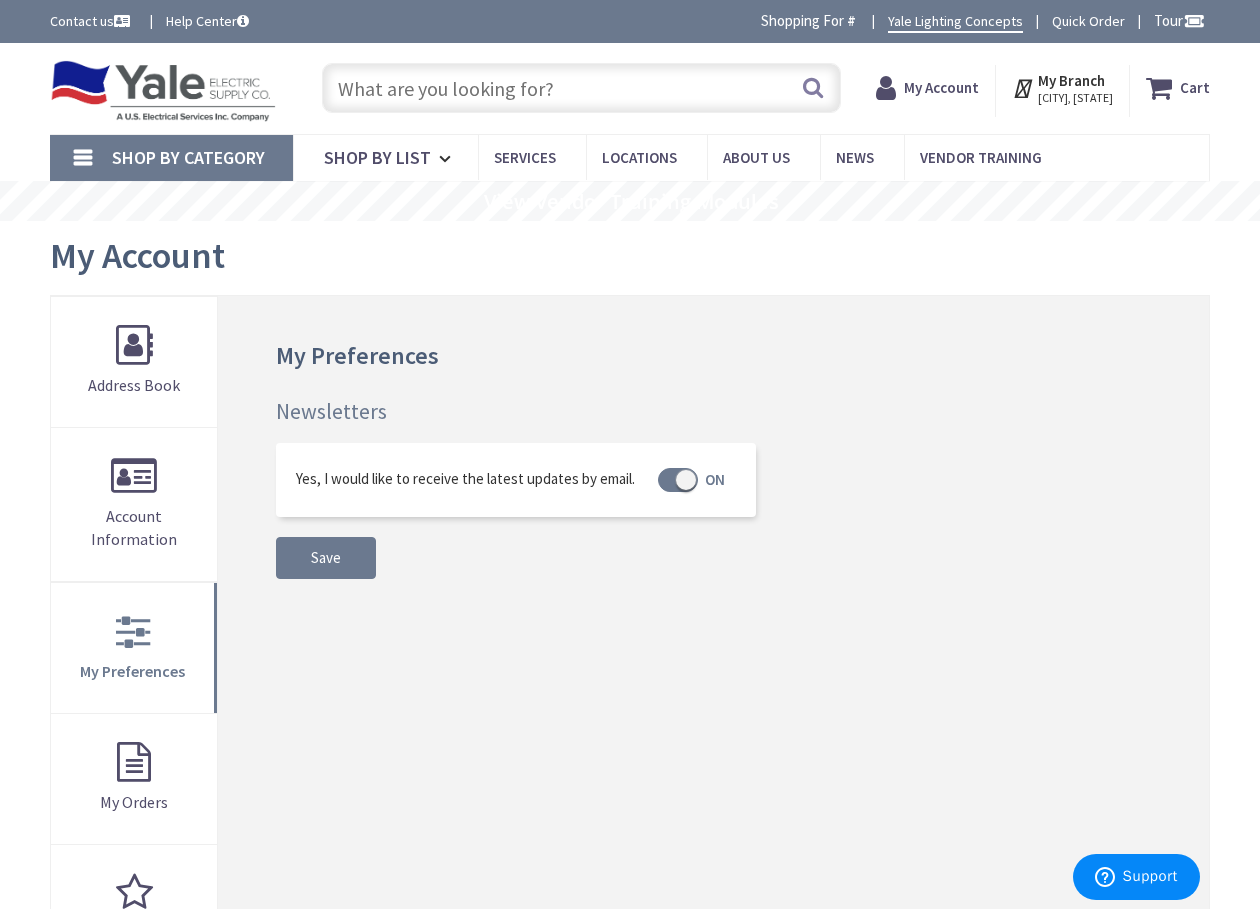 click at bounding box center (678, 480) 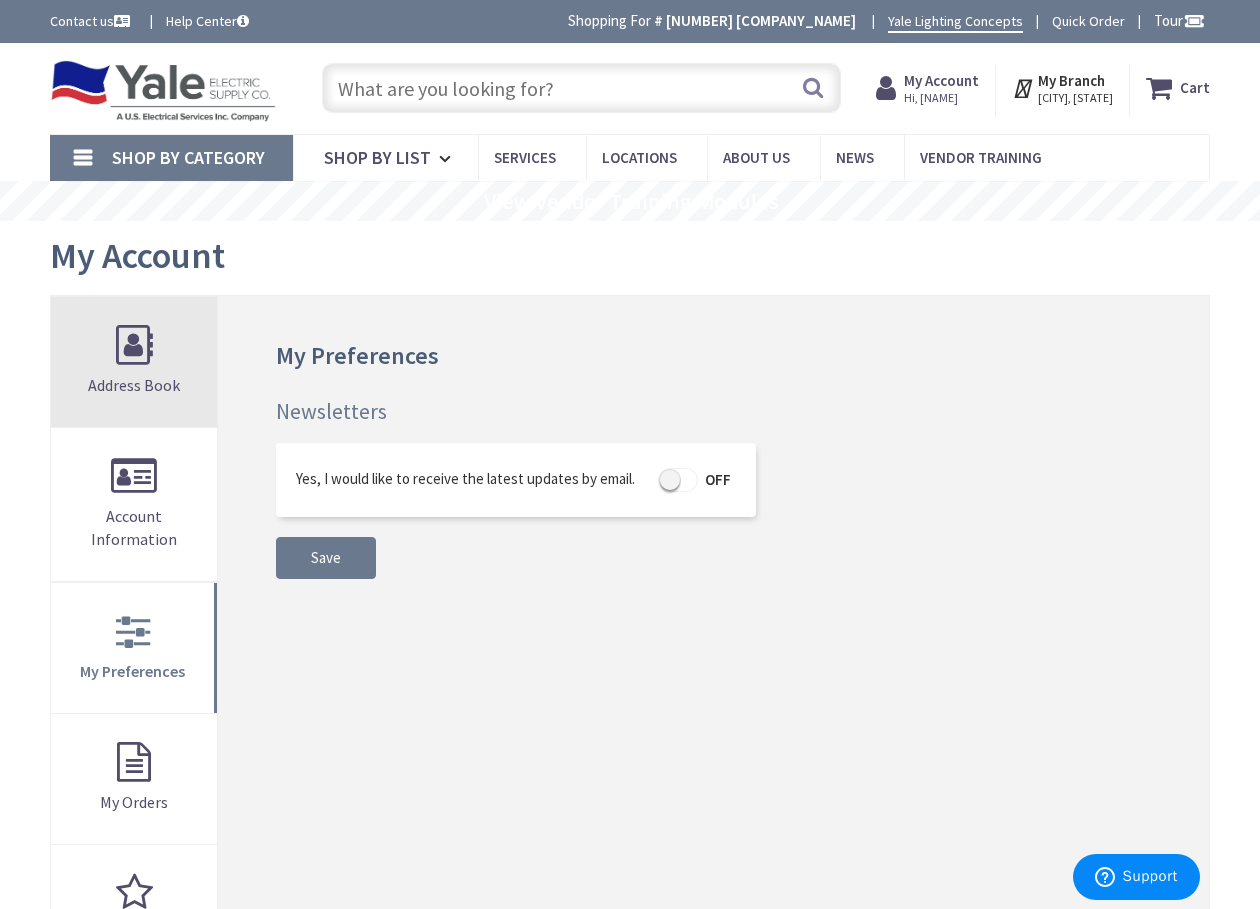 click on "Address Book" at bounding box center [134, 362] 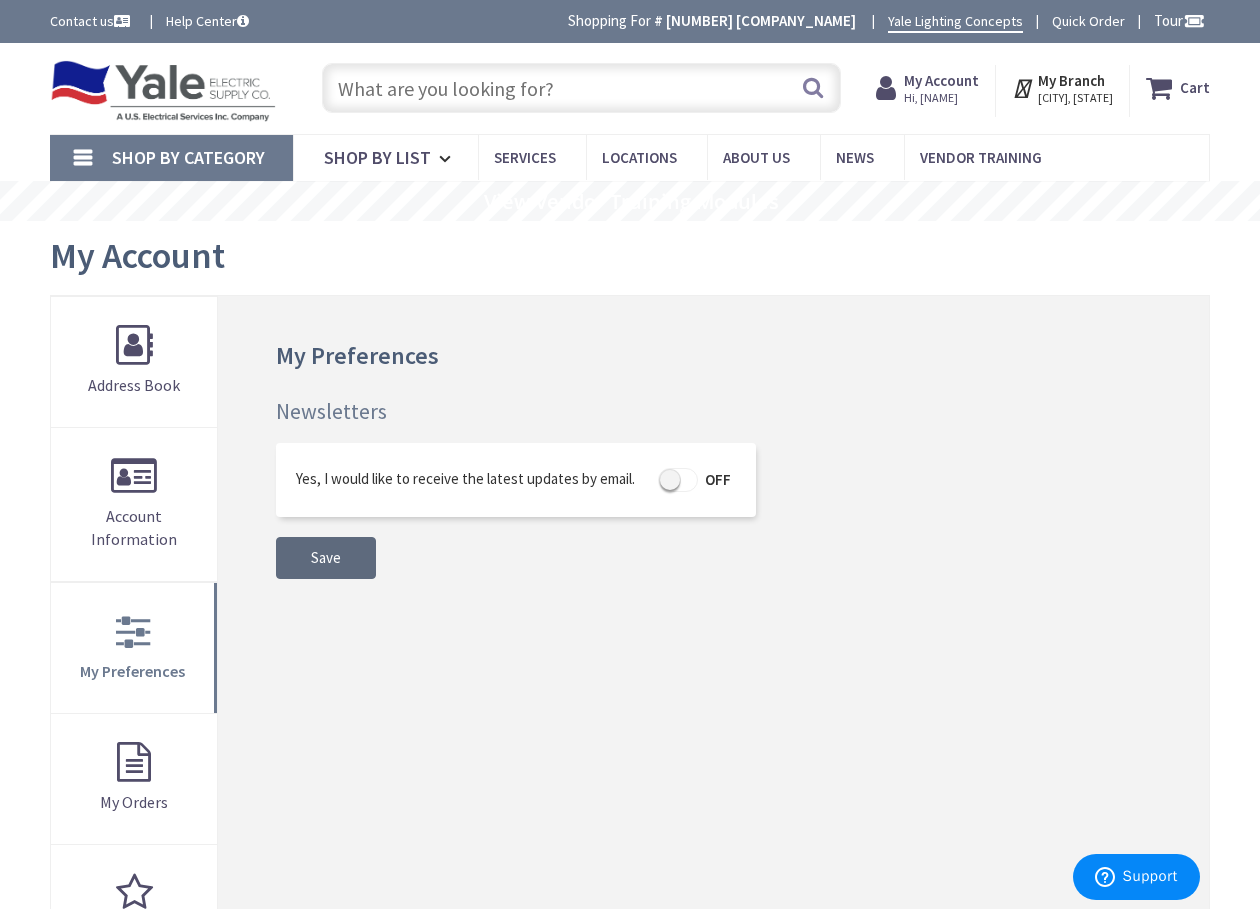click on "Save" at bounding box center (326, 557) 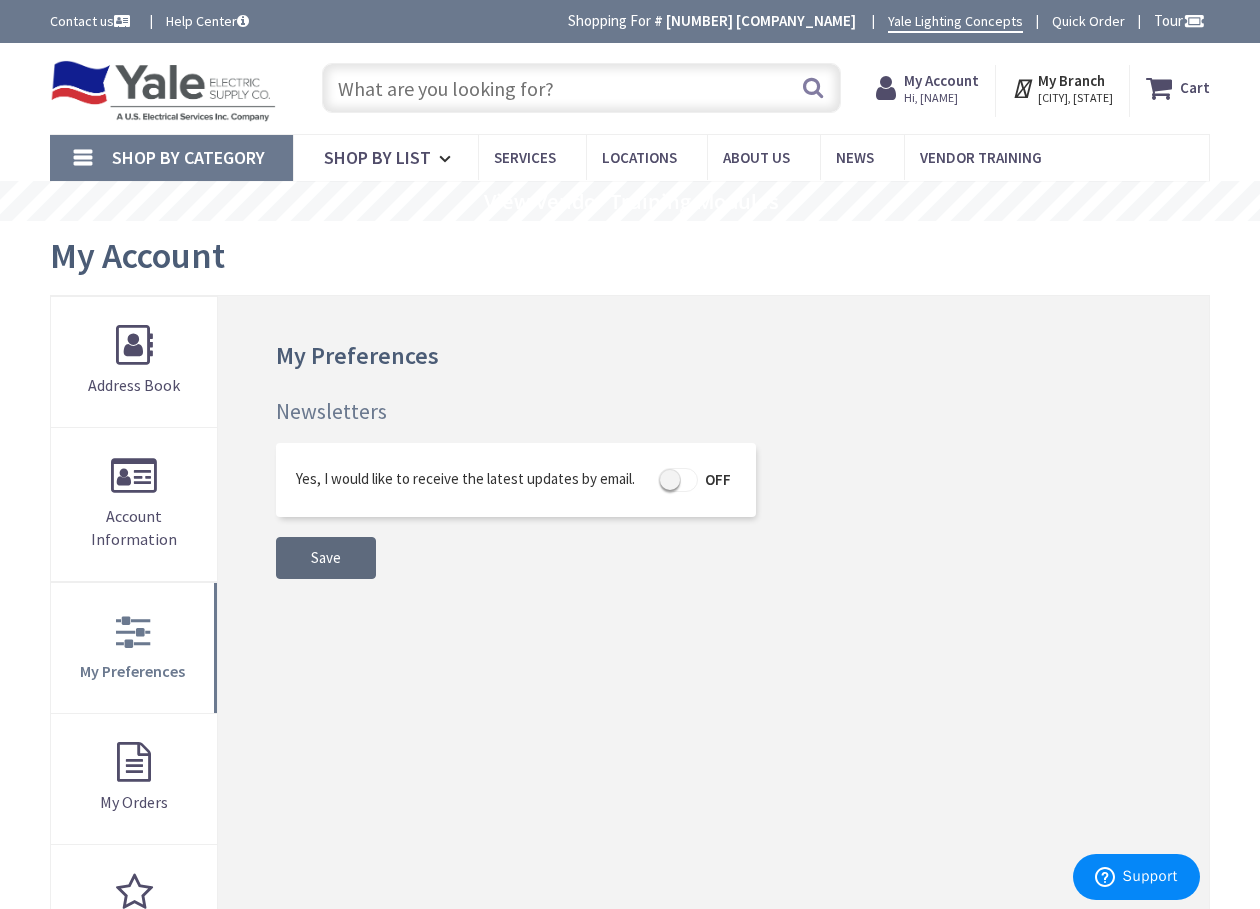 click on "Save" at bounding box center (326, 557) 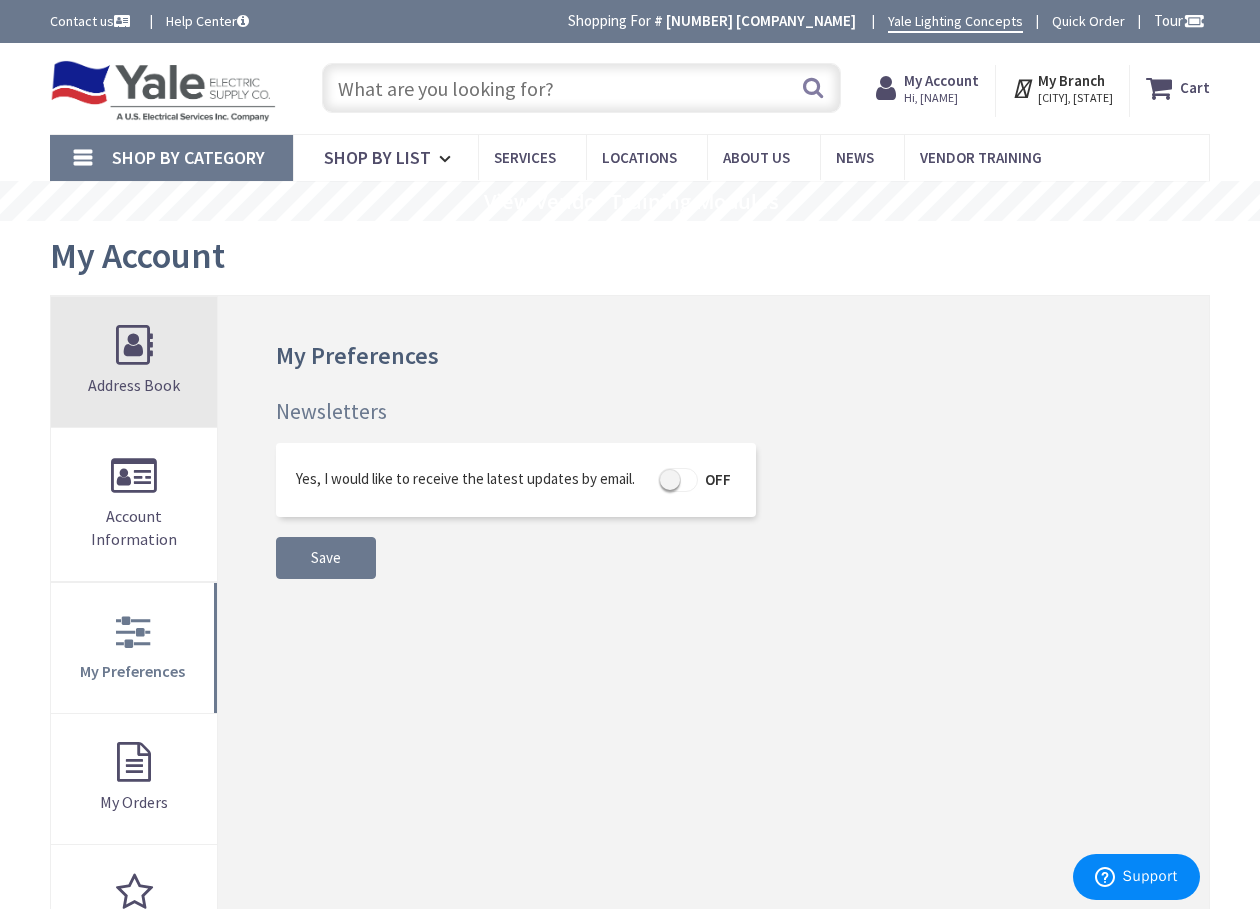 click on "Address Book" at bounding box center (134, 362) 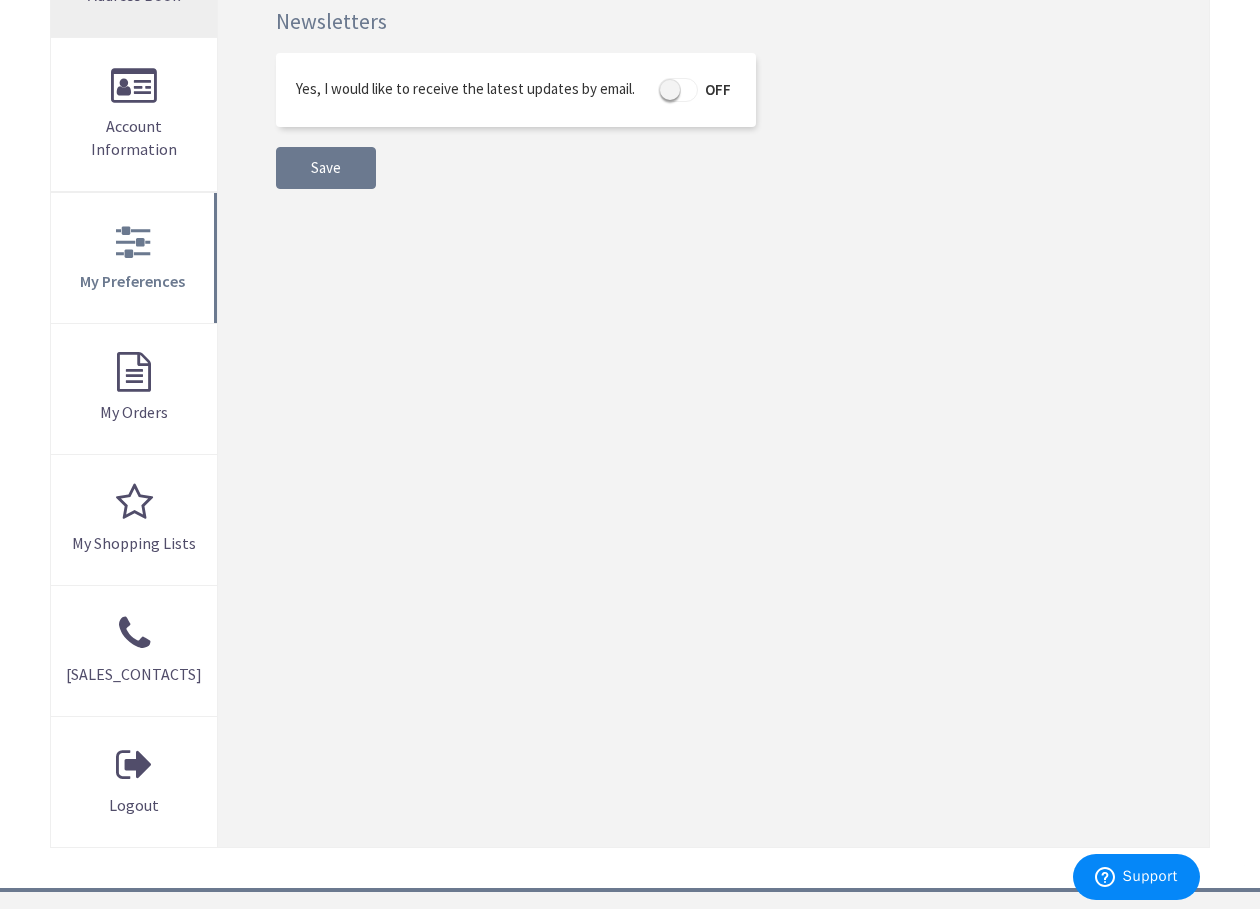 scroll, scrollTop: 500, scrollLeft: 0, axis: vertical 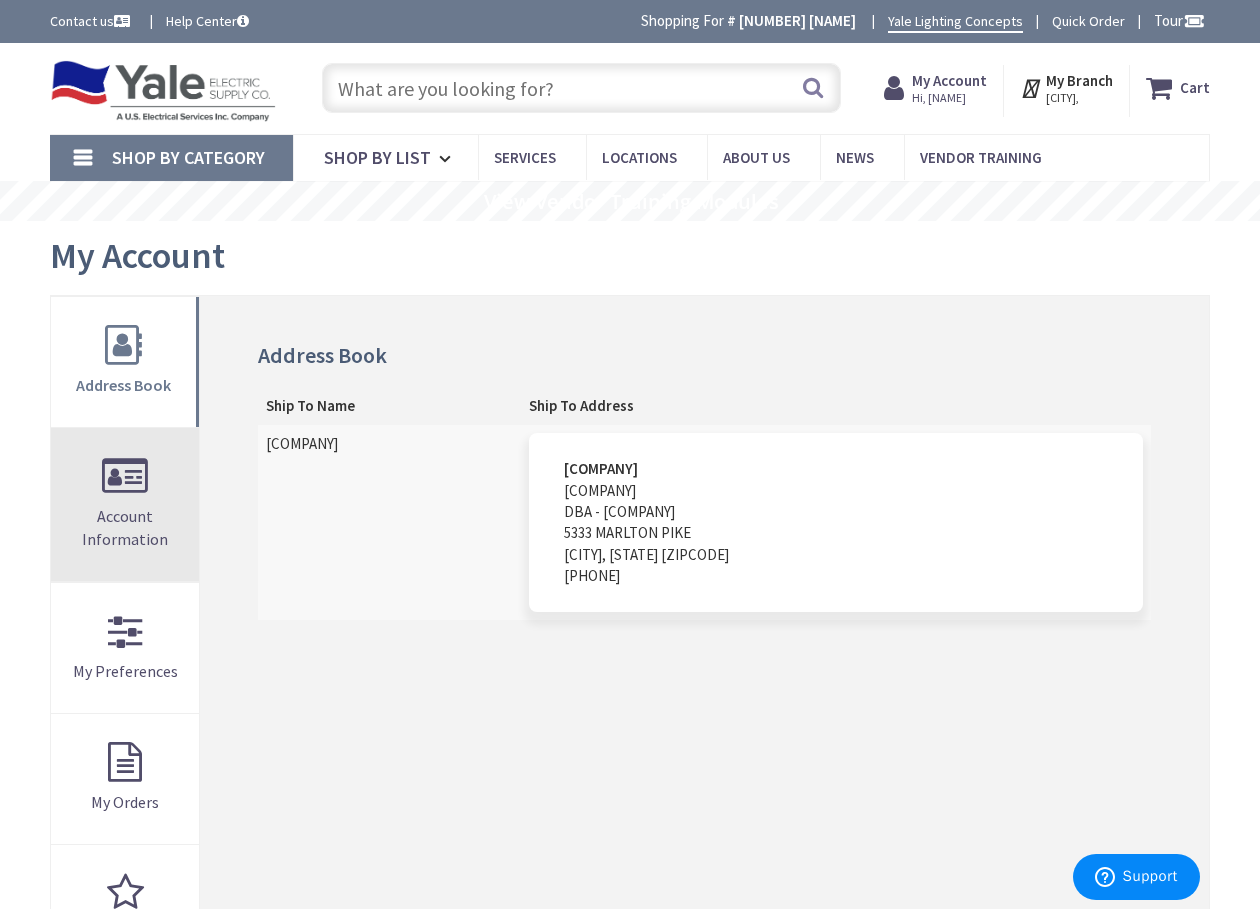 click on "Account Information" at bounding box center [125, 504] 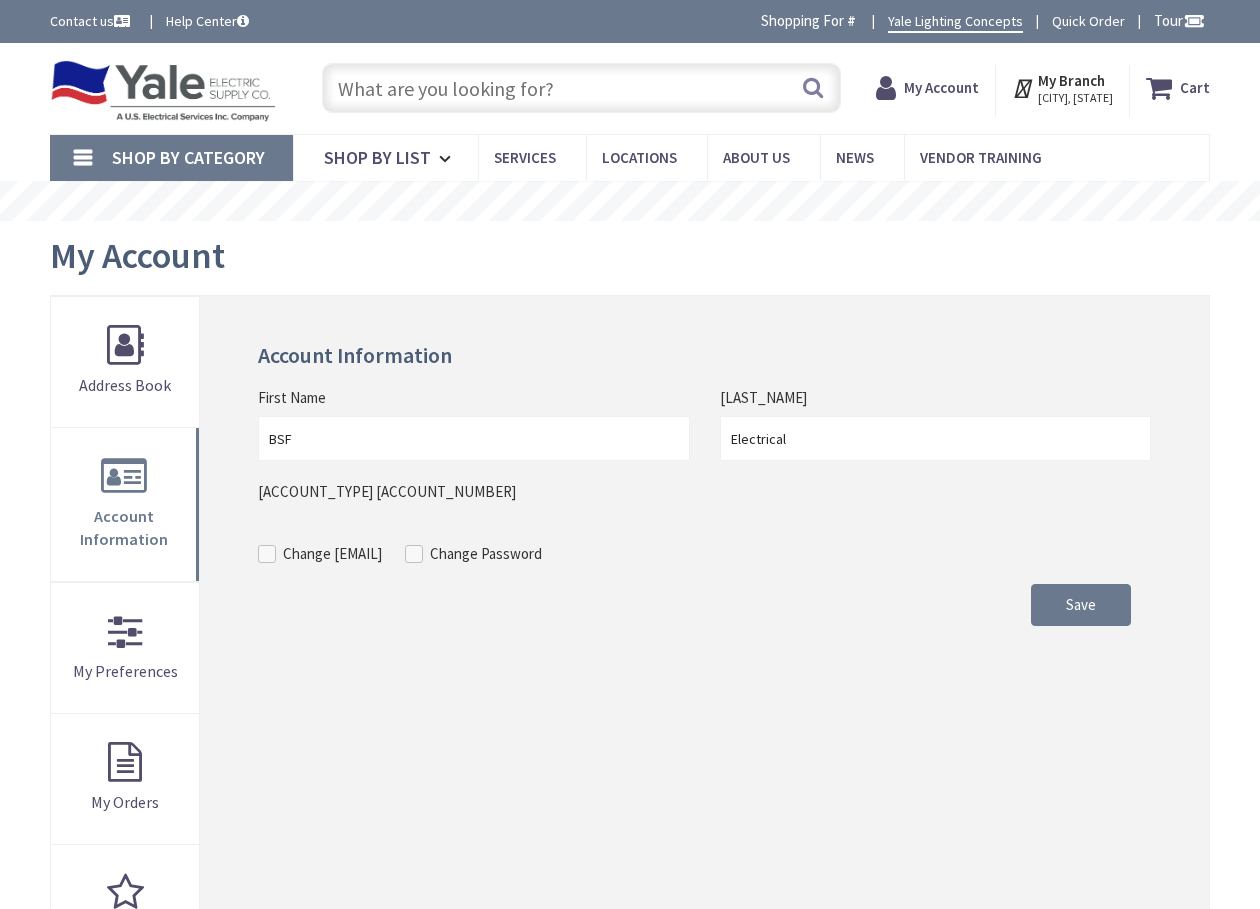 scroll, scrollTop: 0, scrollLeft: 0, axis: both 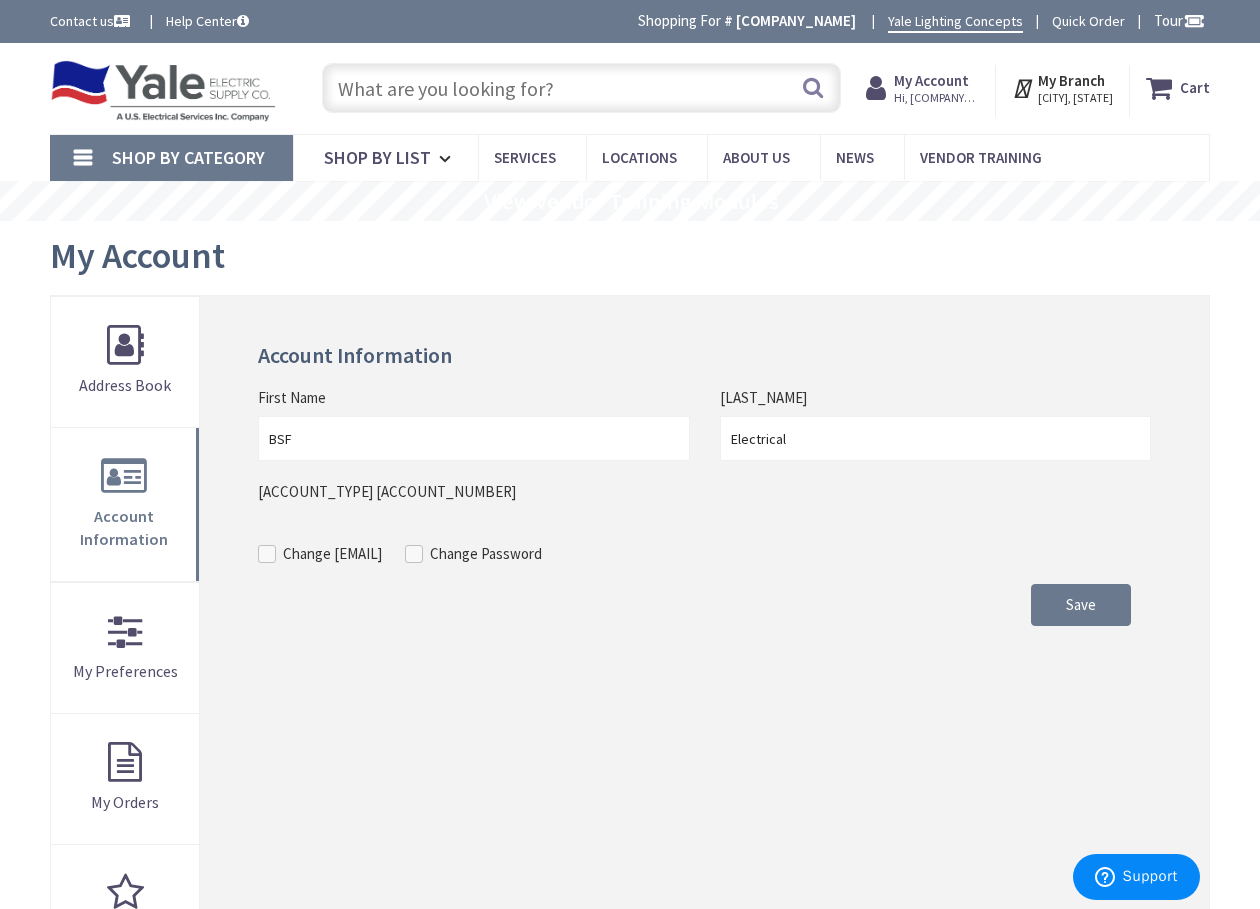 click at bounding box center [267, 554] 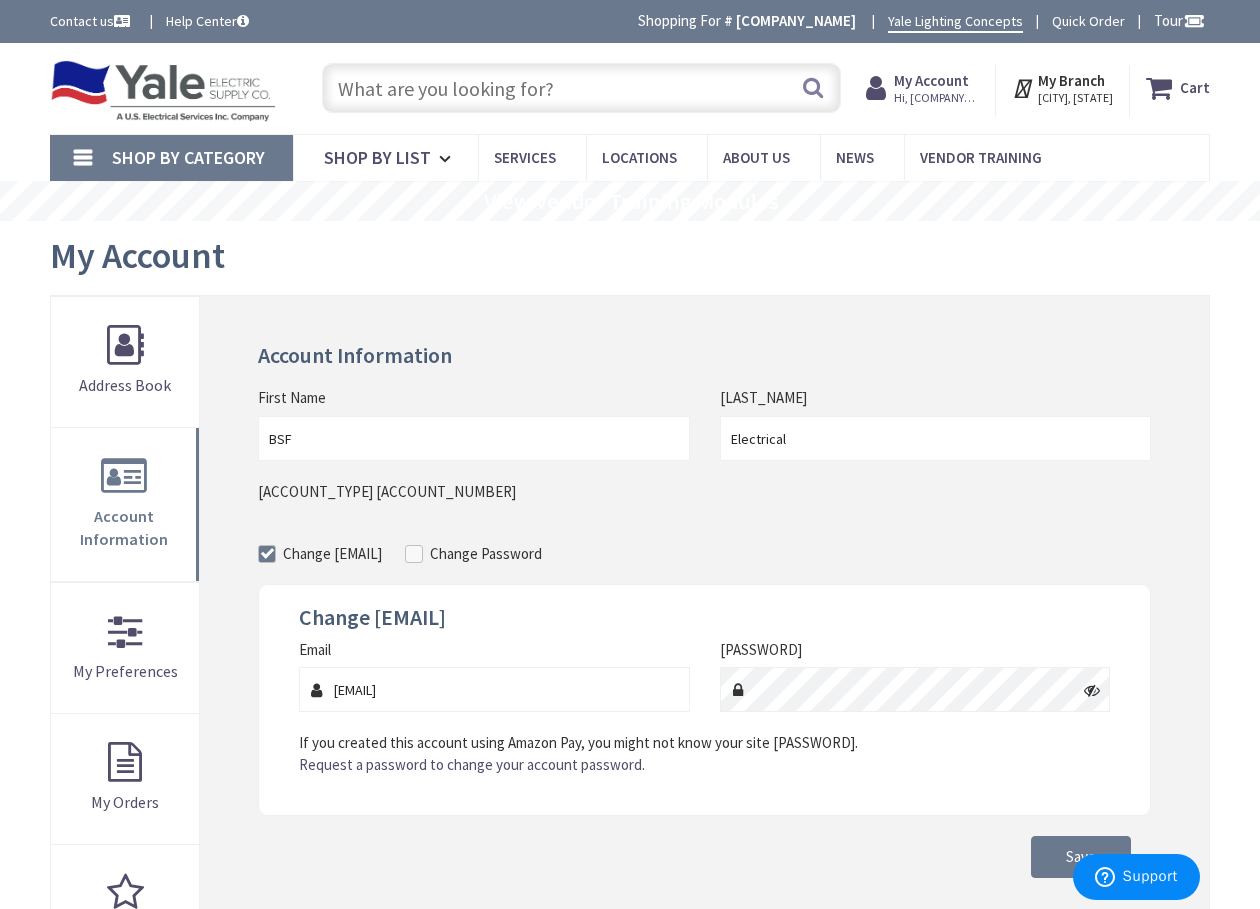 click at bounding box center [267, 554] 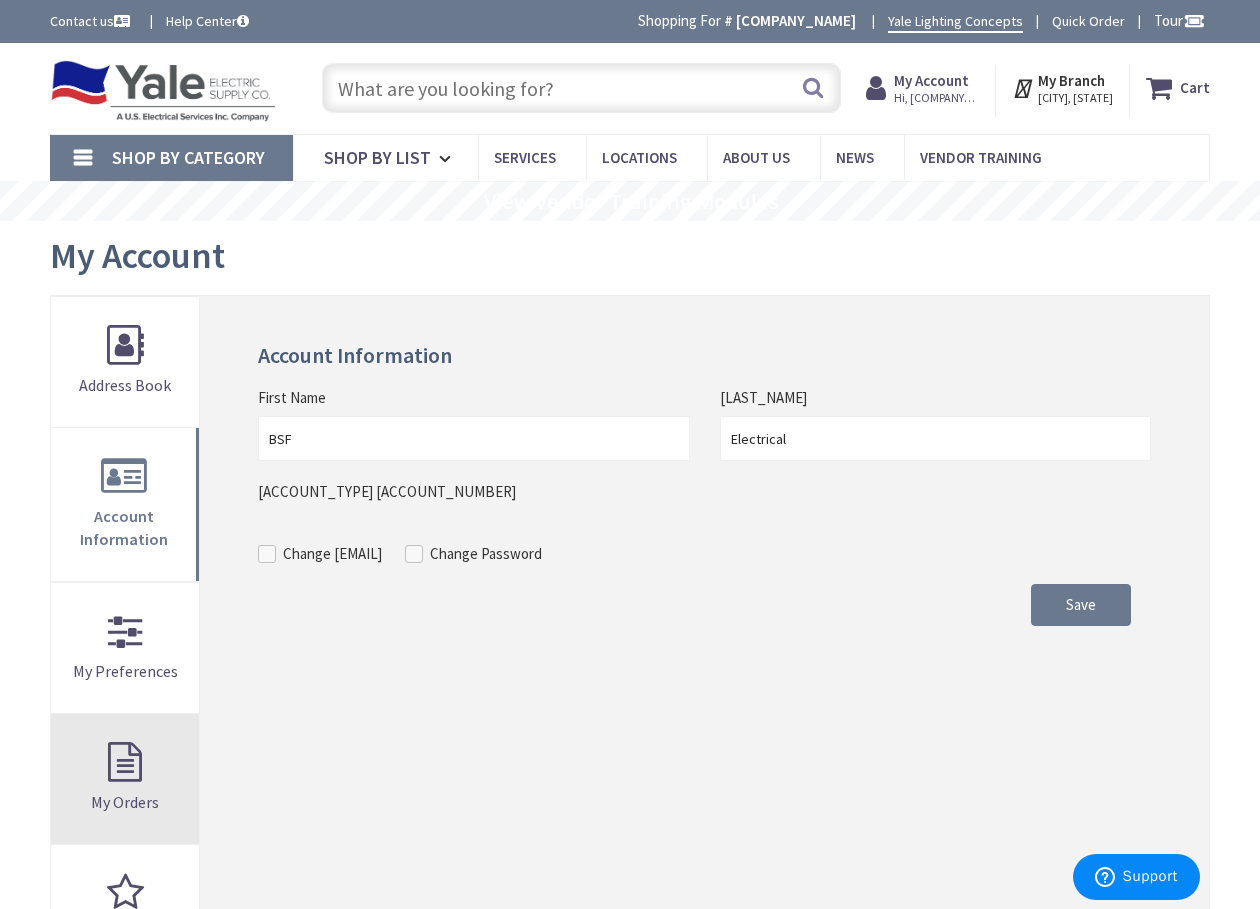 click on "My Orders" at bounding box center (125, 779) 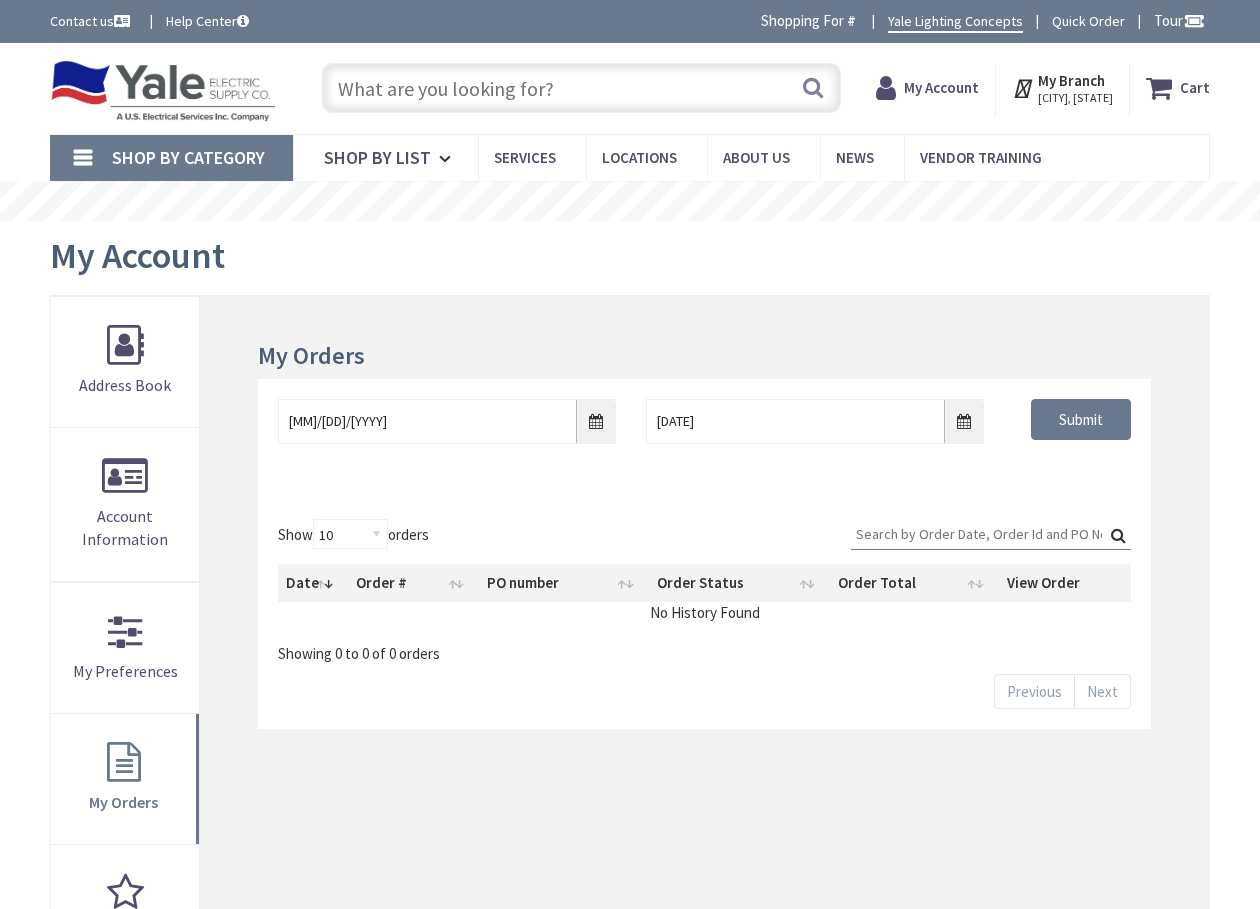 scroll, scrollTop: 0, scrollLeft: 0, axis: both 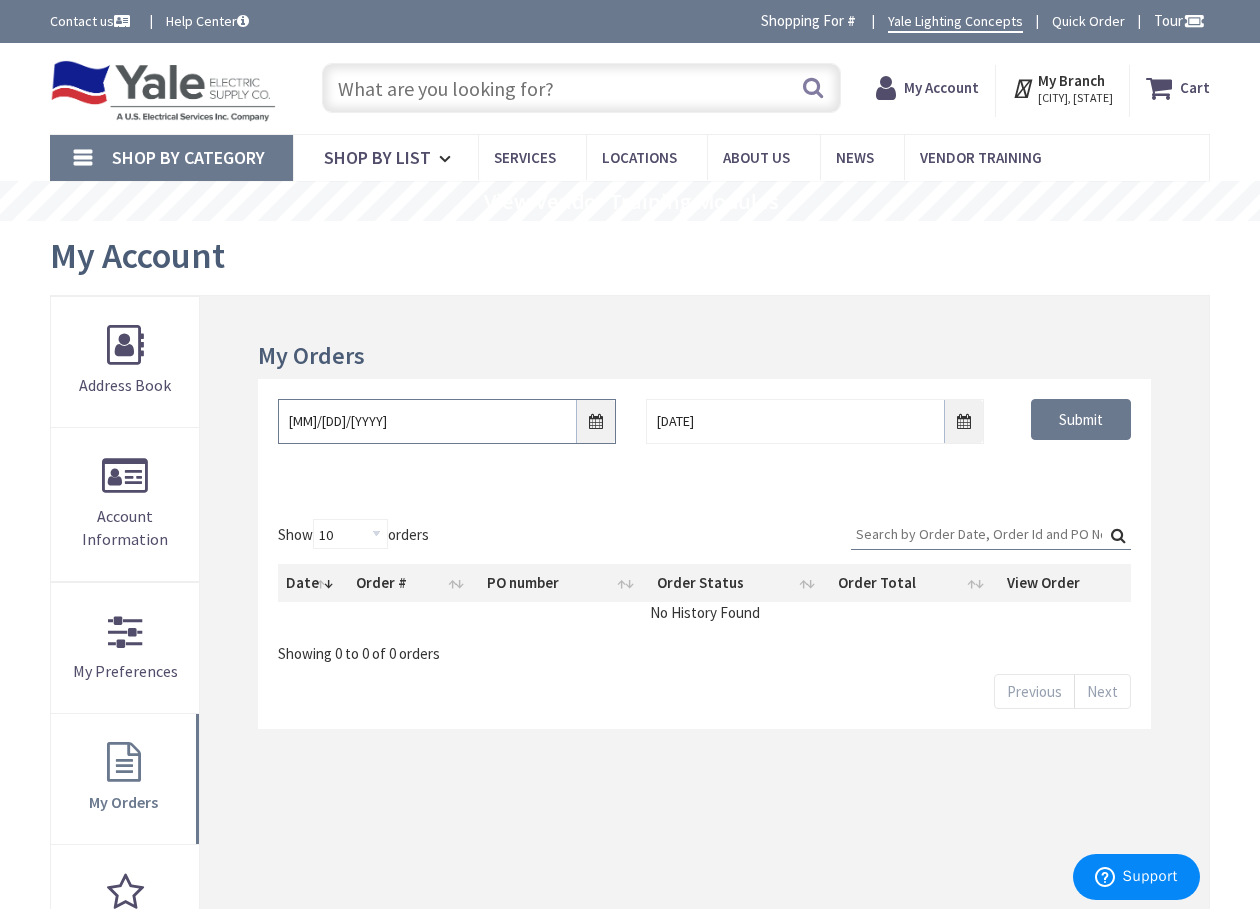 click on "[MM]/[DD]/[YYYY]" at bounding box center [447, 421] 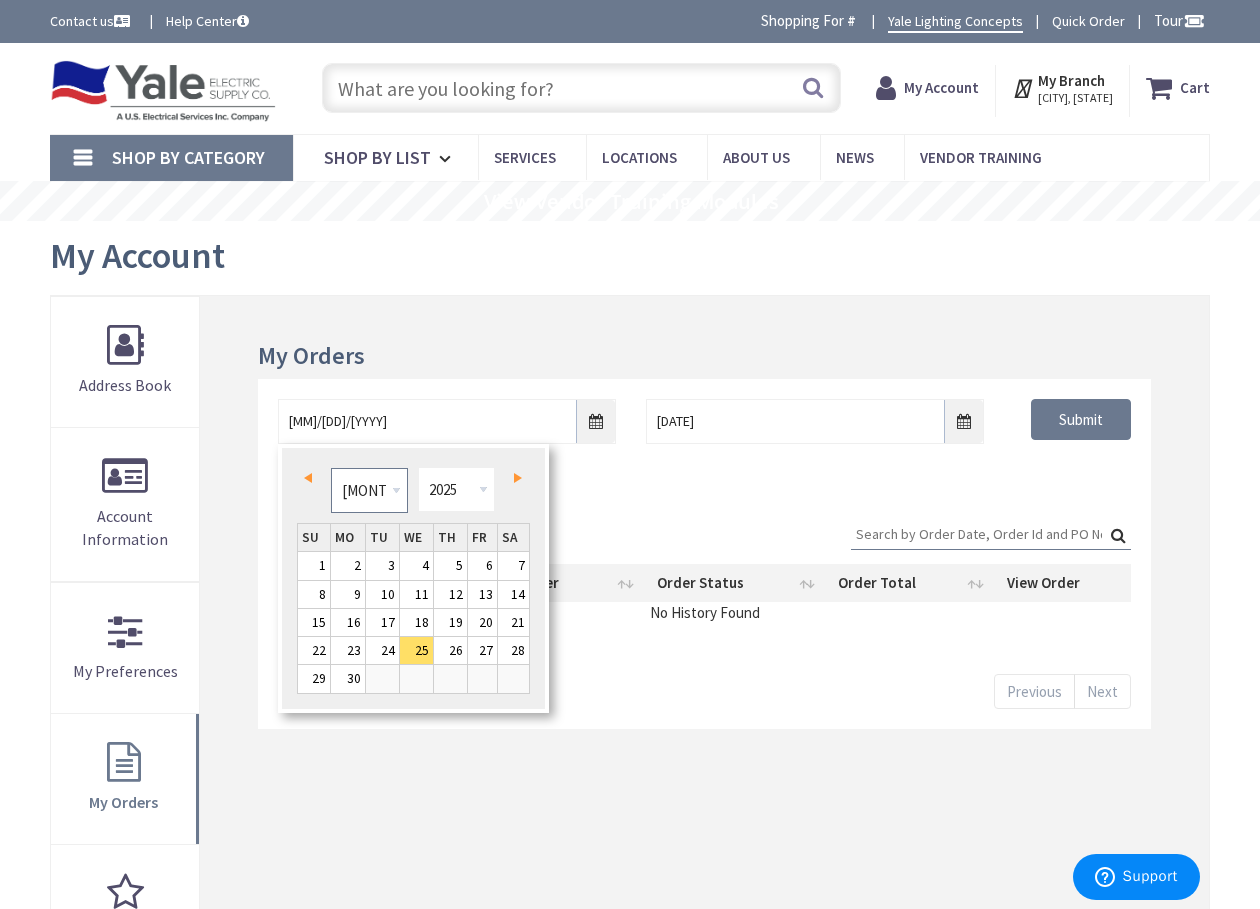 click on "Jan Feb Mar Apr May Jun Jul Aug Sep Oct Nov Dec" at bounding box center (369, 490) 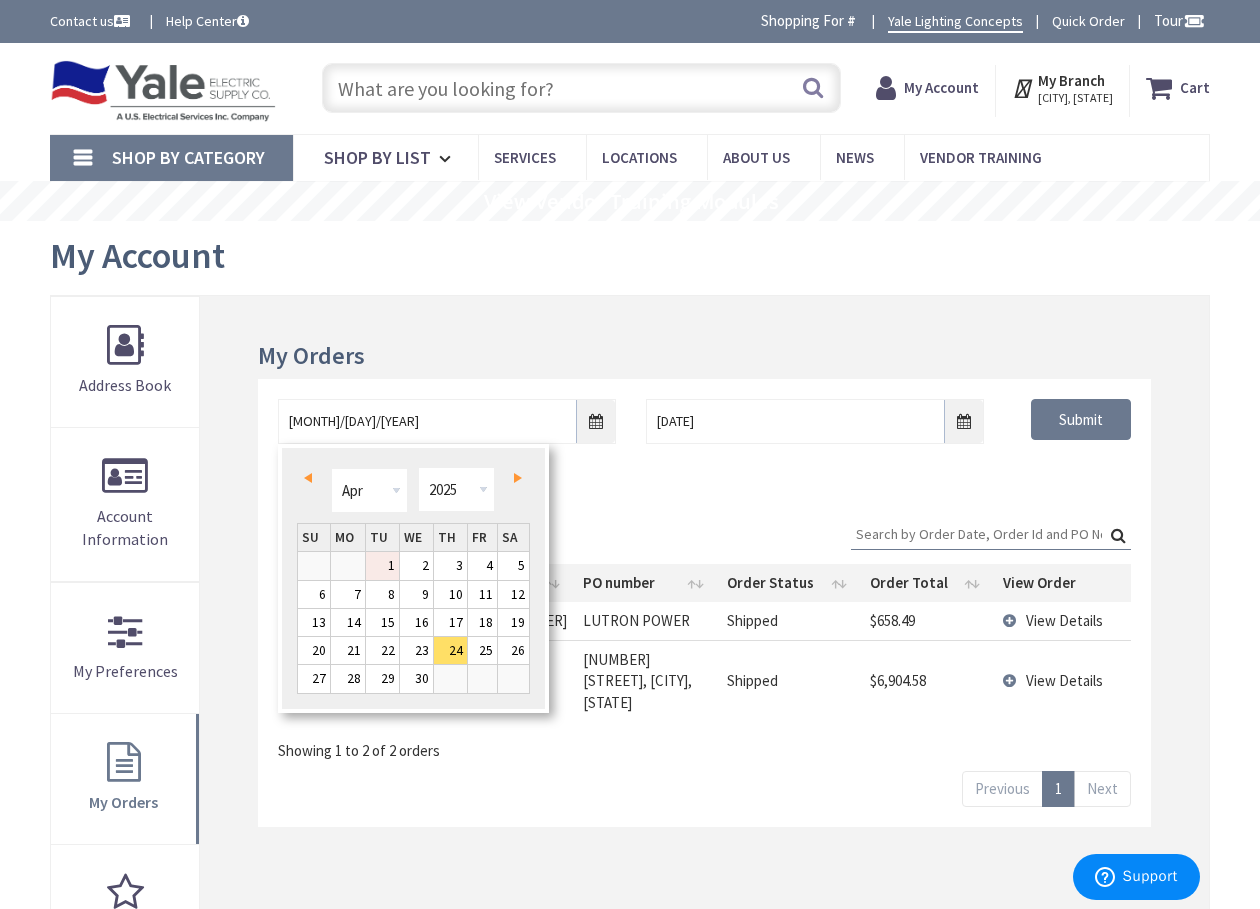 click on "1" at bounding box center [382, 565] 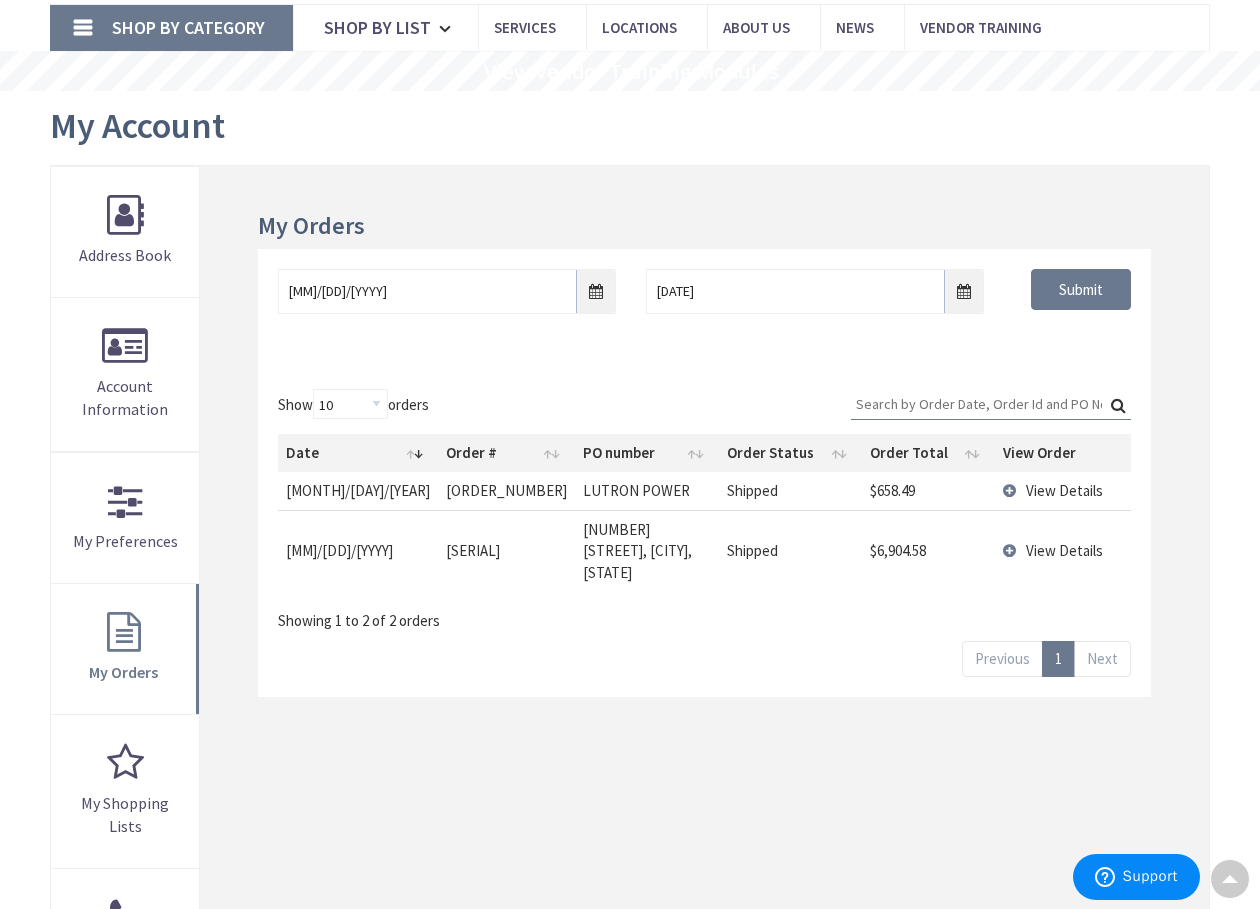 scroll, scrollTop: 100, scrollLeft: 0, axis: vertical 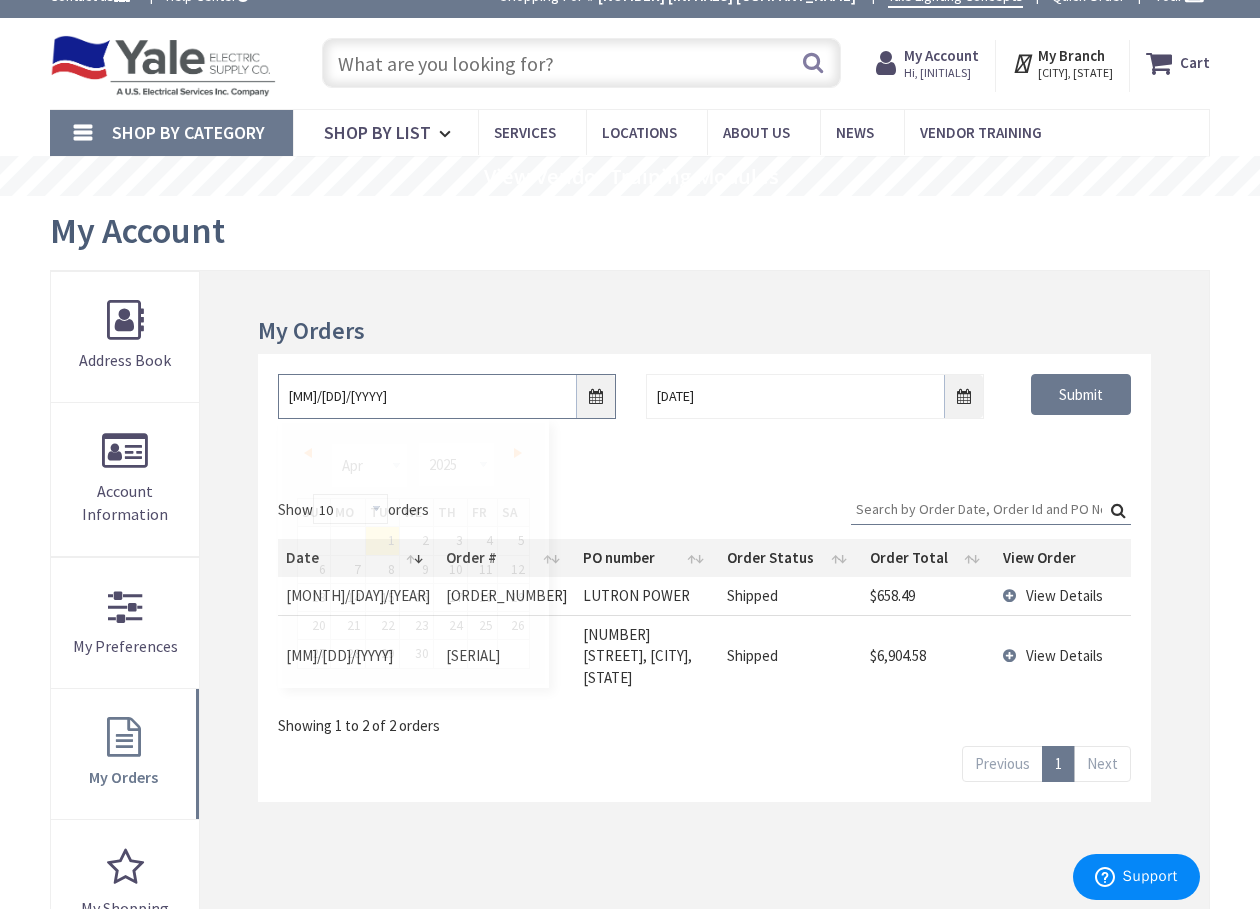 click on "My Orders
[DATE]
[DATE]
Submit
Show  10 25 50 100  orders Search:                       Date Order # PO number Order Status Order Total View Order                                         [DATE] [ORDER_NUMBER] [PO_NUMBER] LUTRON POWER Shipped $658.49 View Details [DATE] [ORDER_NUMBER] [PO_NUMBER] 207 BARCLAY Shipped $6,904.58 View Details      Showing 1 to 2 of 2 orders Previous 1 Next
Back" at bounding box center (704, 753) 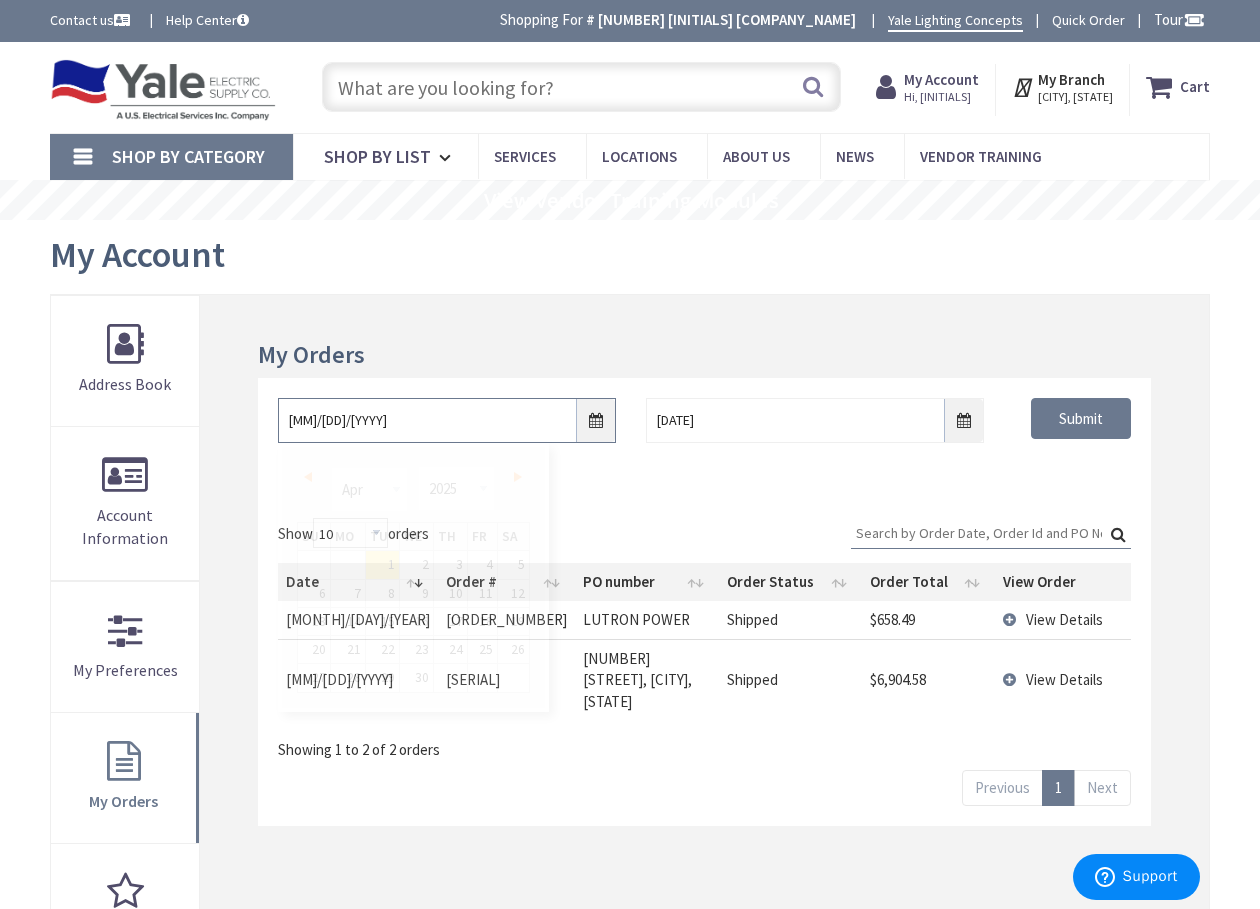 scroll, scrollTop: 0, scrollLeft: 0, axis: both 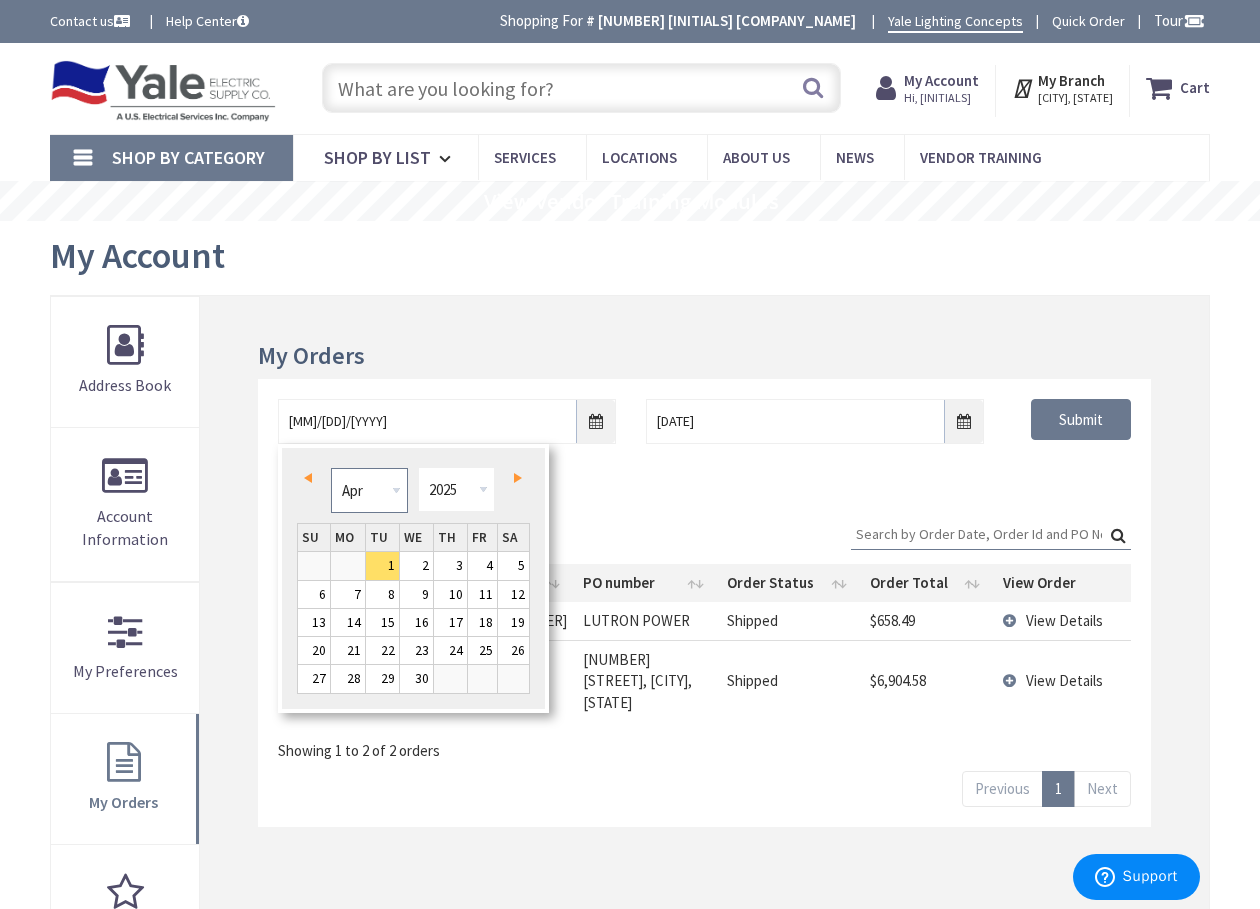 click on "Jan Feb Mar Apr May Jun Jul Aug Sep Oct Nov Dec" at bounding box center [369, 490] 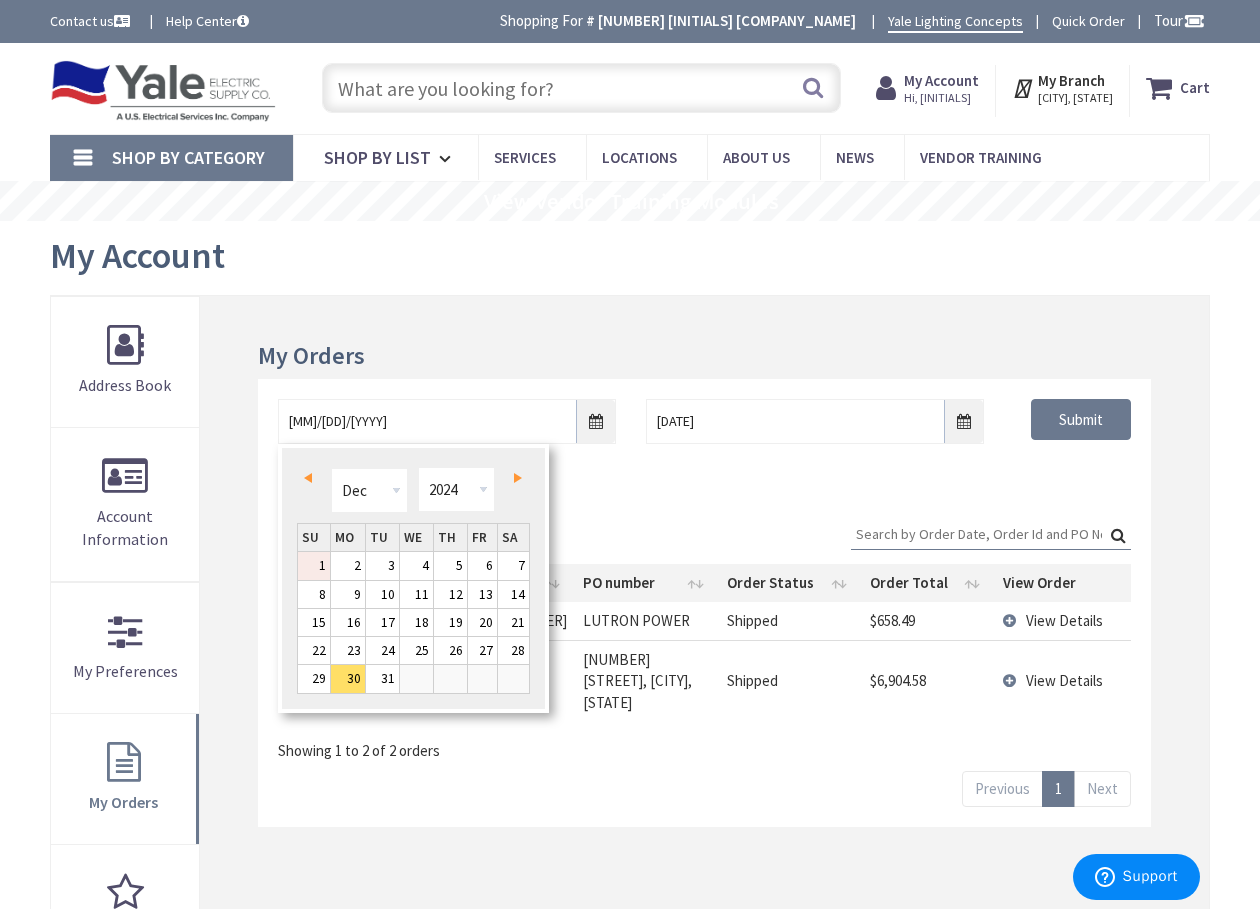 click on "1" at bounding box center (314, 565) 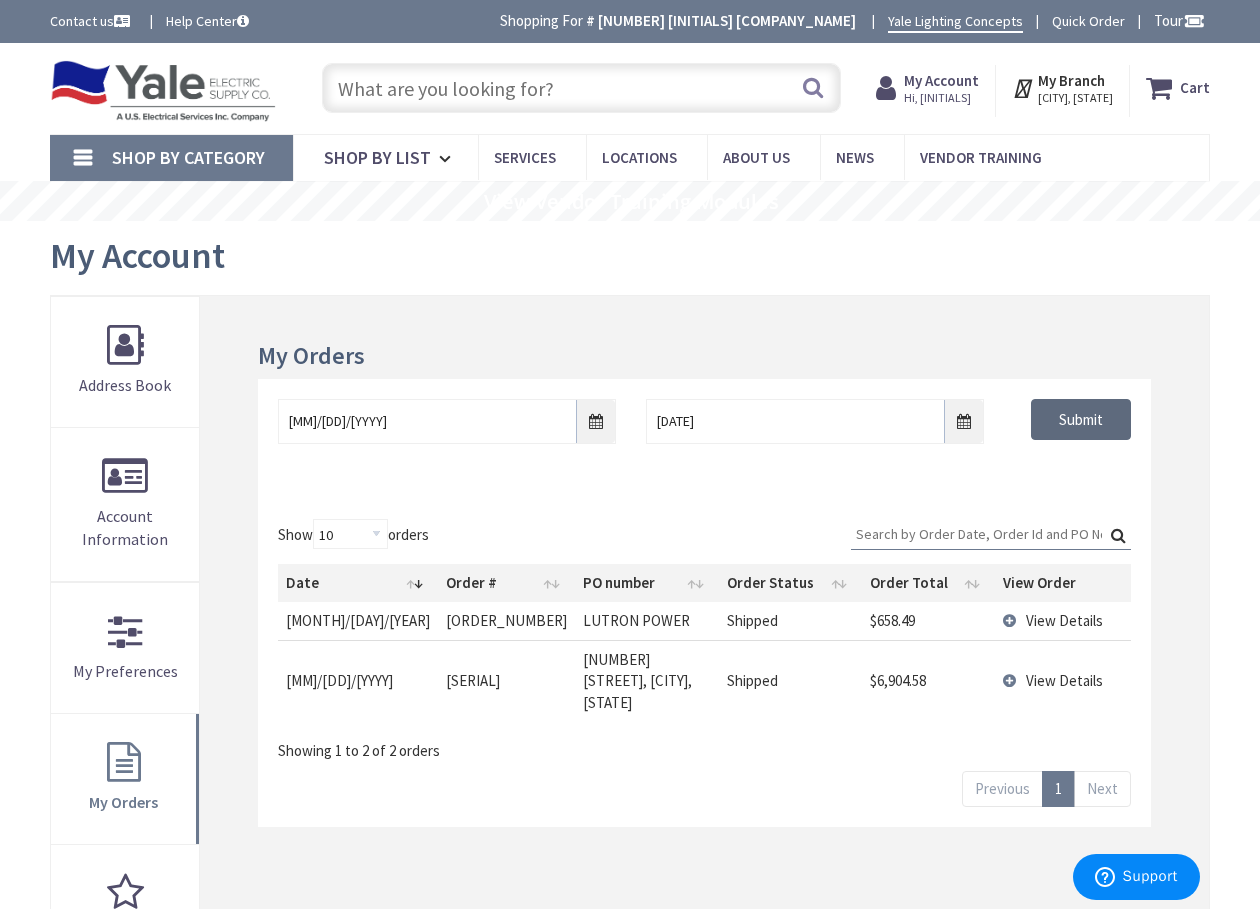 click on "Submit" at bounding box center (1081, 420) 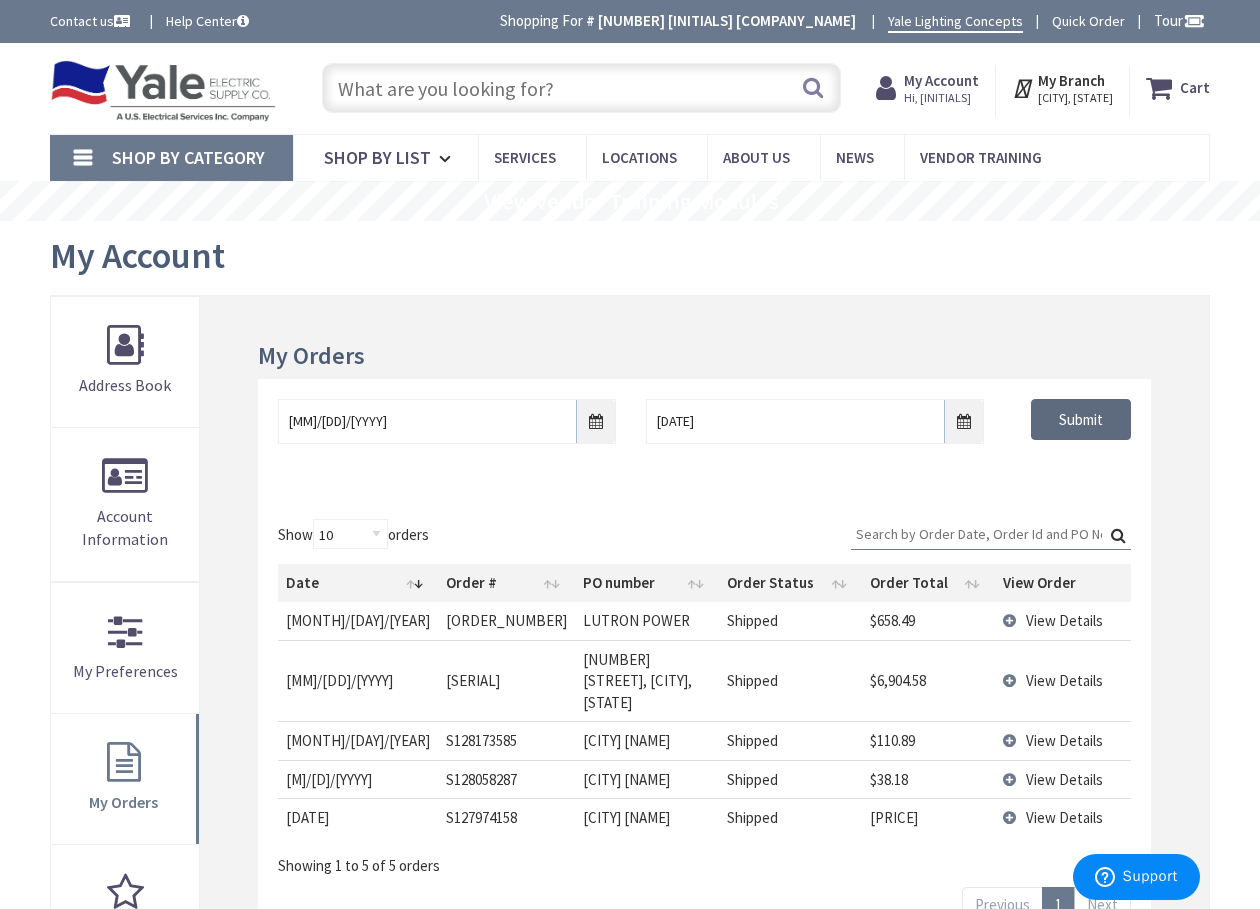scroll, scrollTop: 100, scrollLeft: 0, axis: vertical 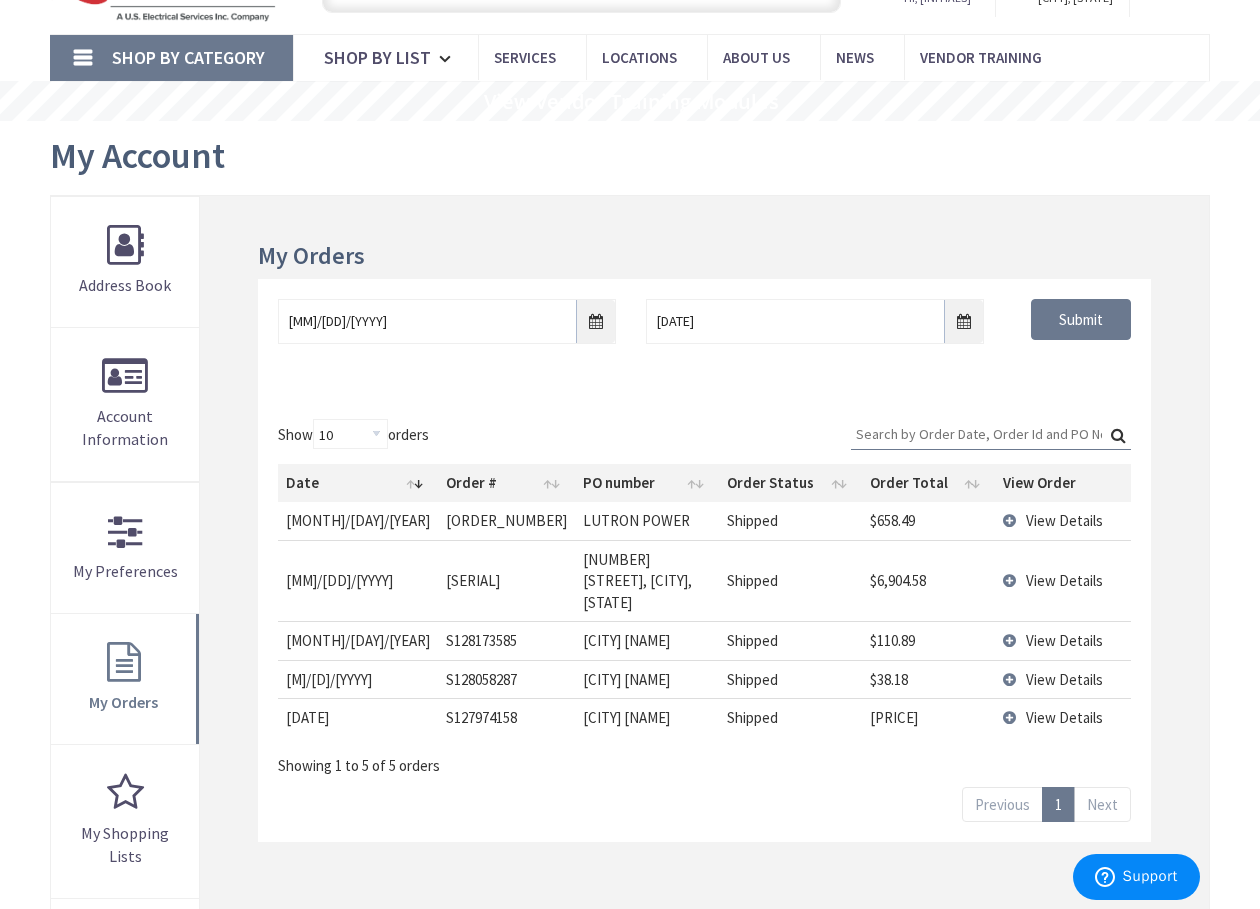 click on "View Details" at bounding box center (1064, 520) 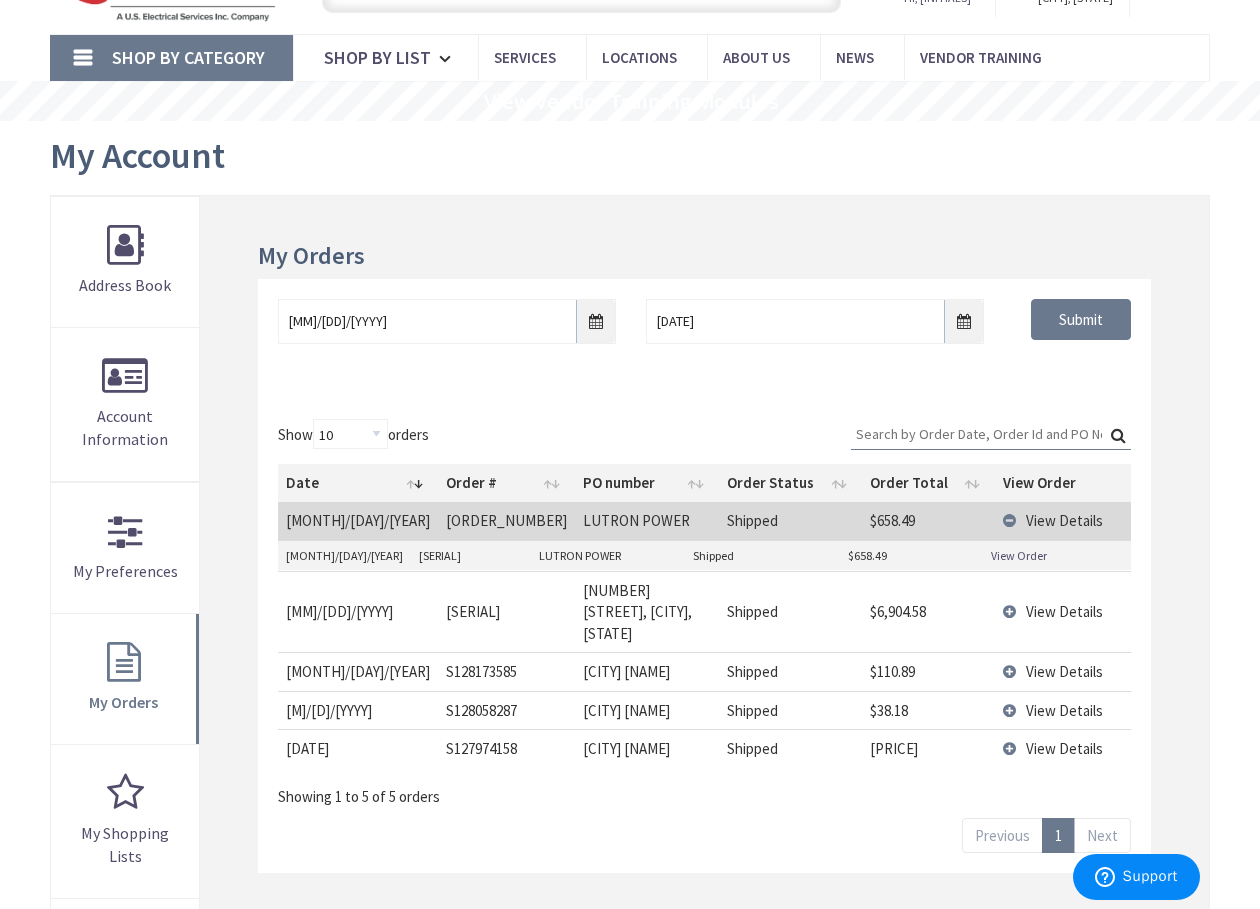 click on "View Order" at bounding box center [1019, 555] 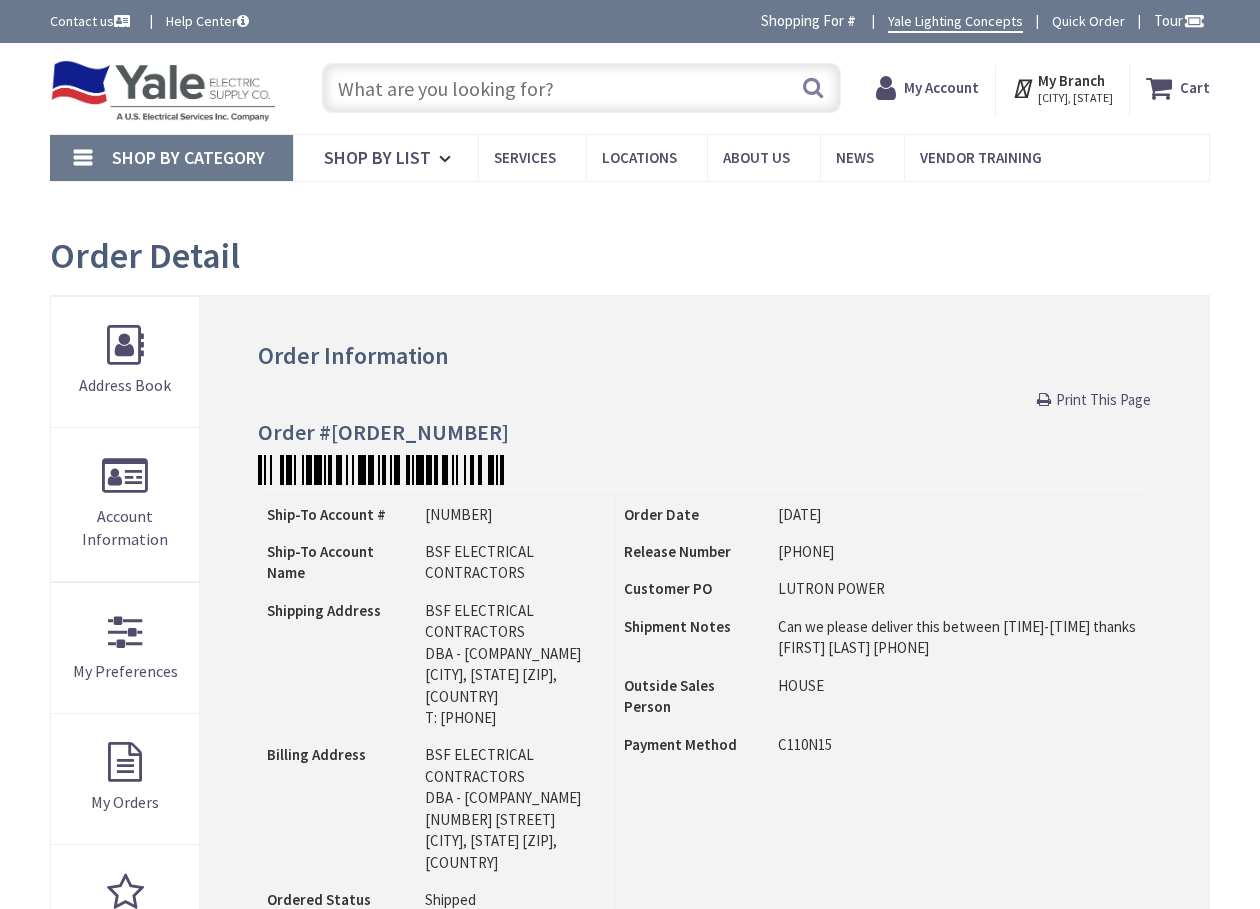 scroll, scrollTop: 0, scrollLeft: 0, axis: both 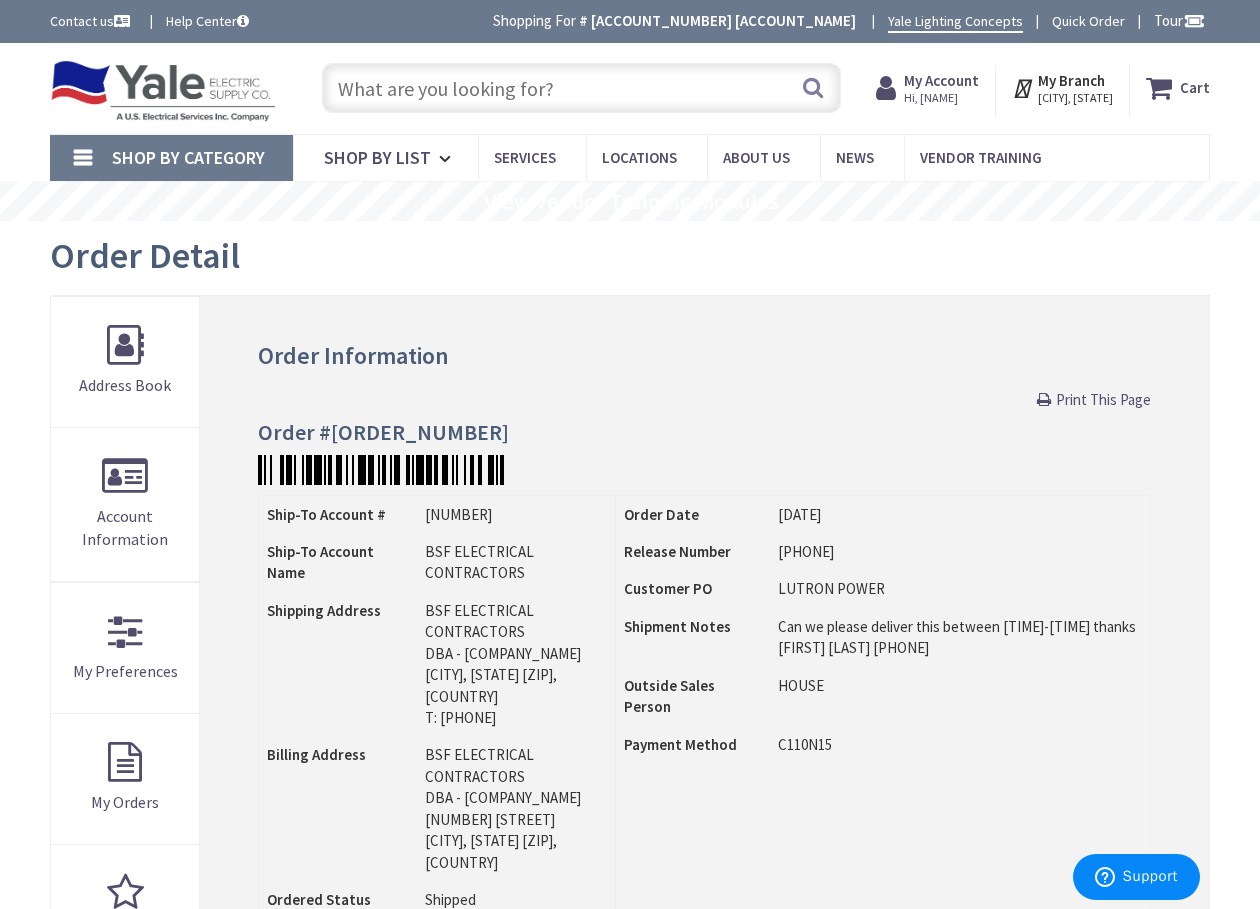 click on "My Account" at bounding box center [941, 80] 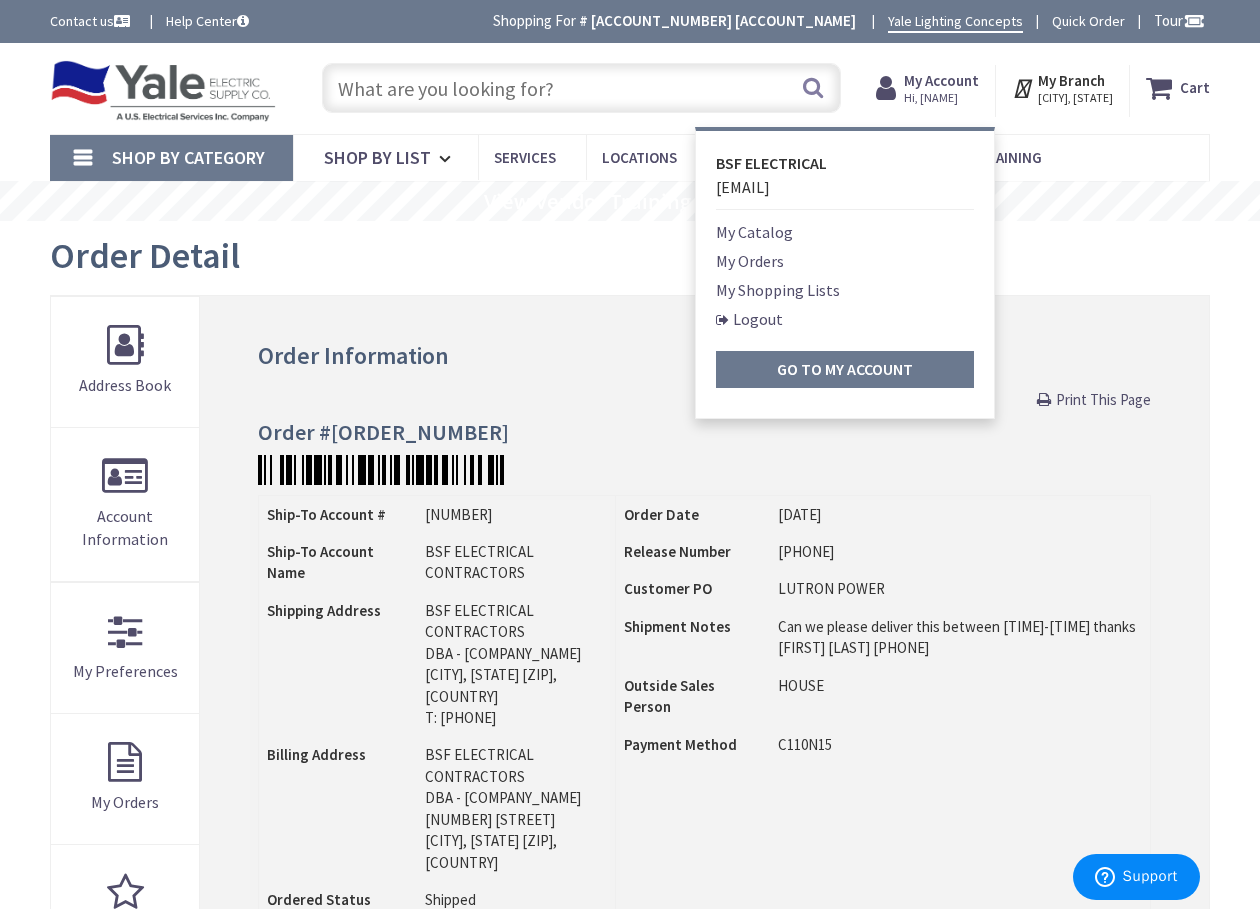 click on "Order Information
Print This Page
Order #S128225462.001
Ship-To Account #
348438
Ship-To Account Name
BSF ELECTRICAL CONTRACTORS
Shipping Address
BSF ELECTRICAL CONTRACTORS
1" at bounding box center (704, 886) 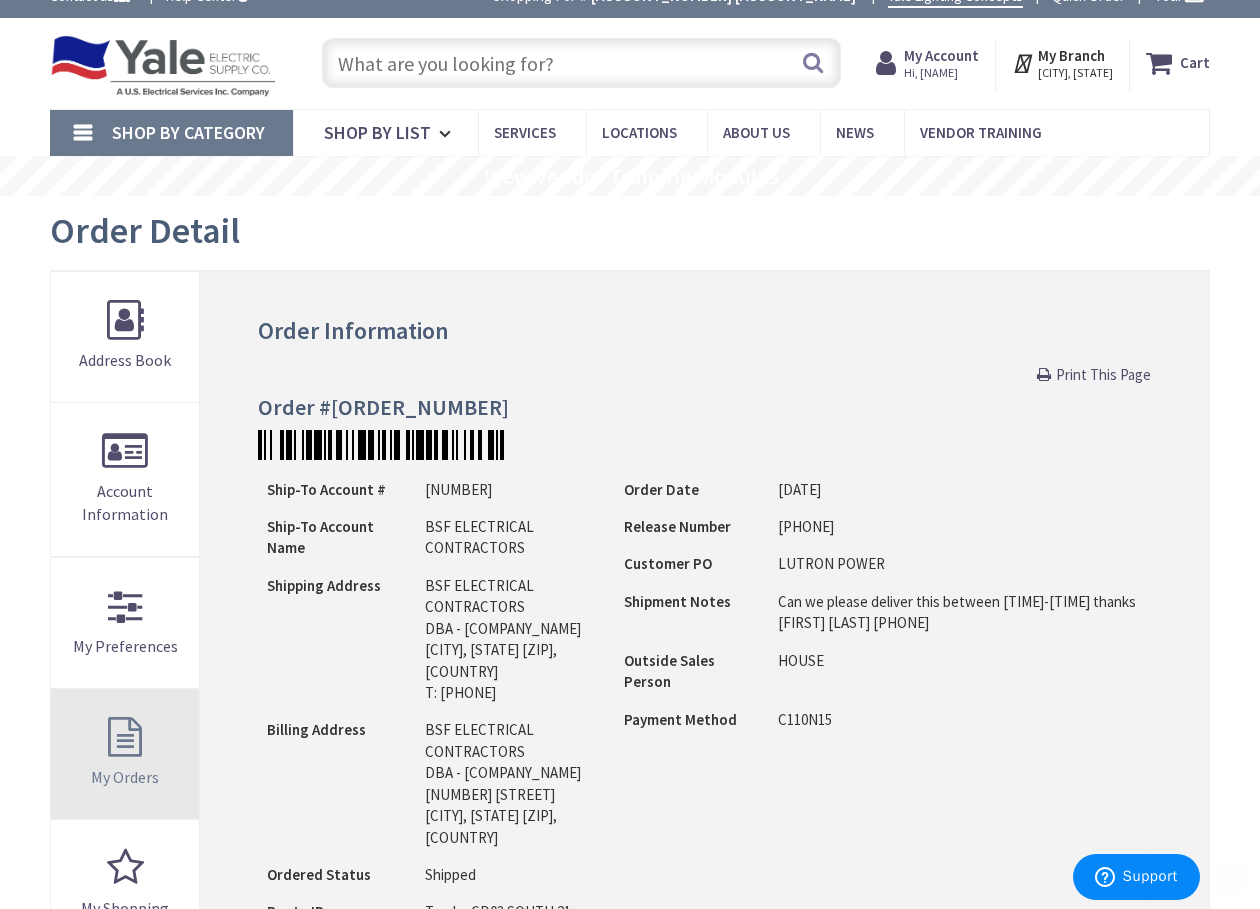 scroll, scrollTop: 0, scrollLeft: 0, axis: both 